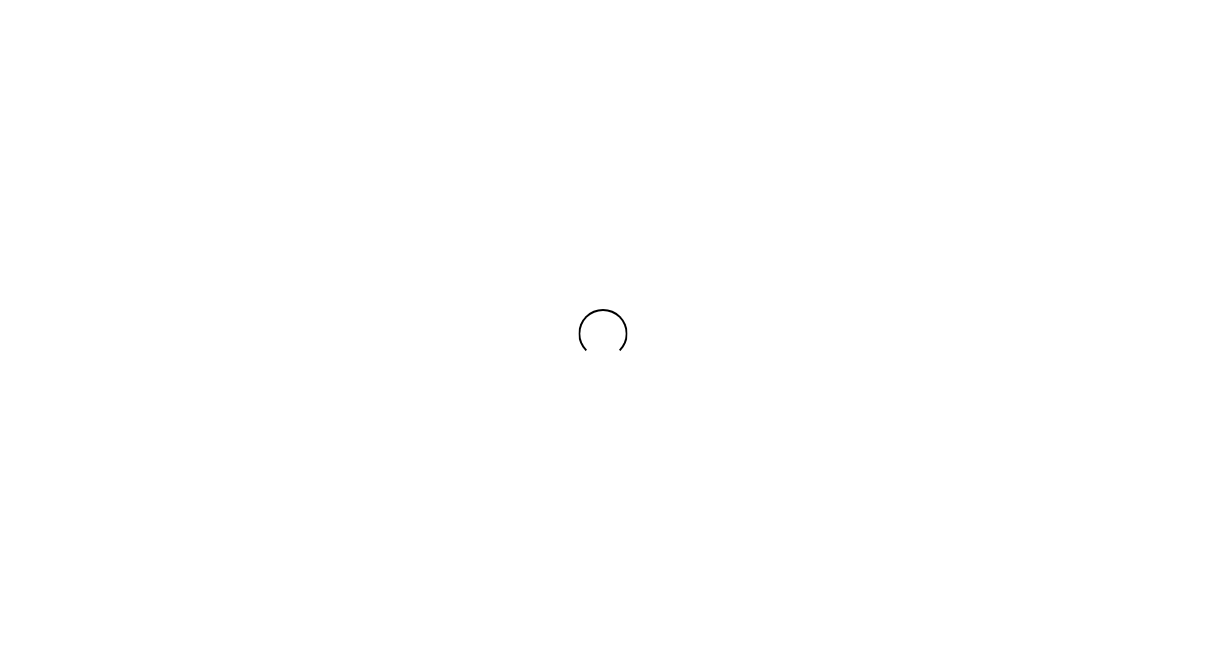 scroll, scrollTop: 0, scrollLeft: 0, axis: both 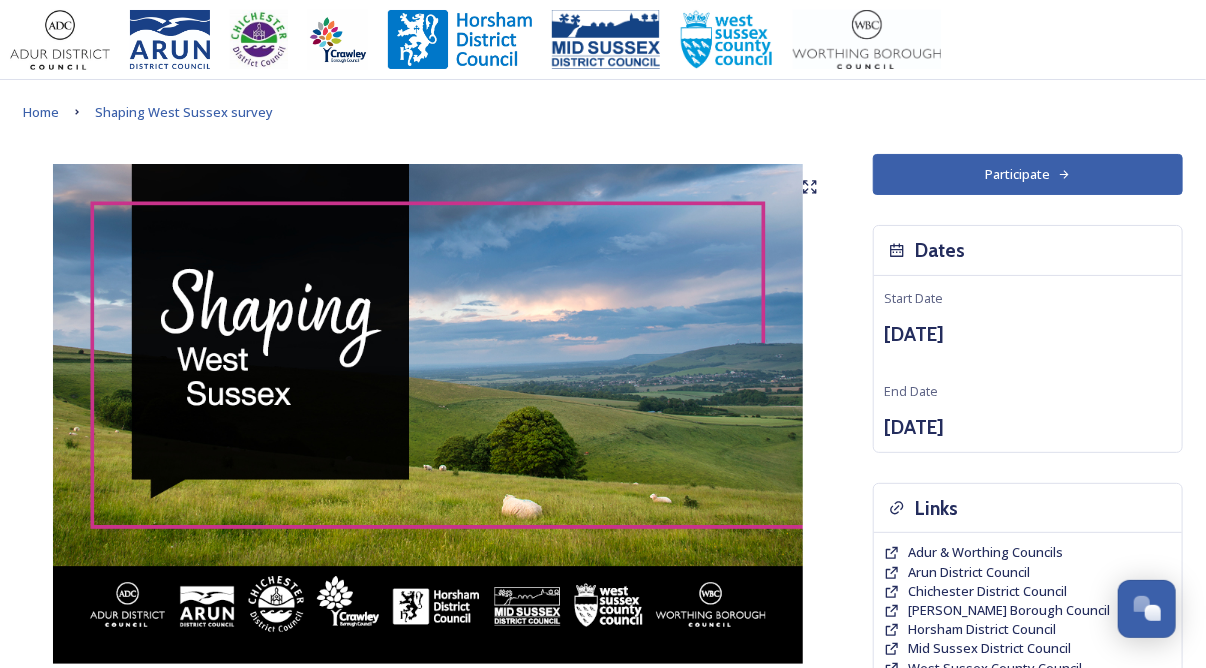 click on "Participate" at bounding box center [1028, 174] 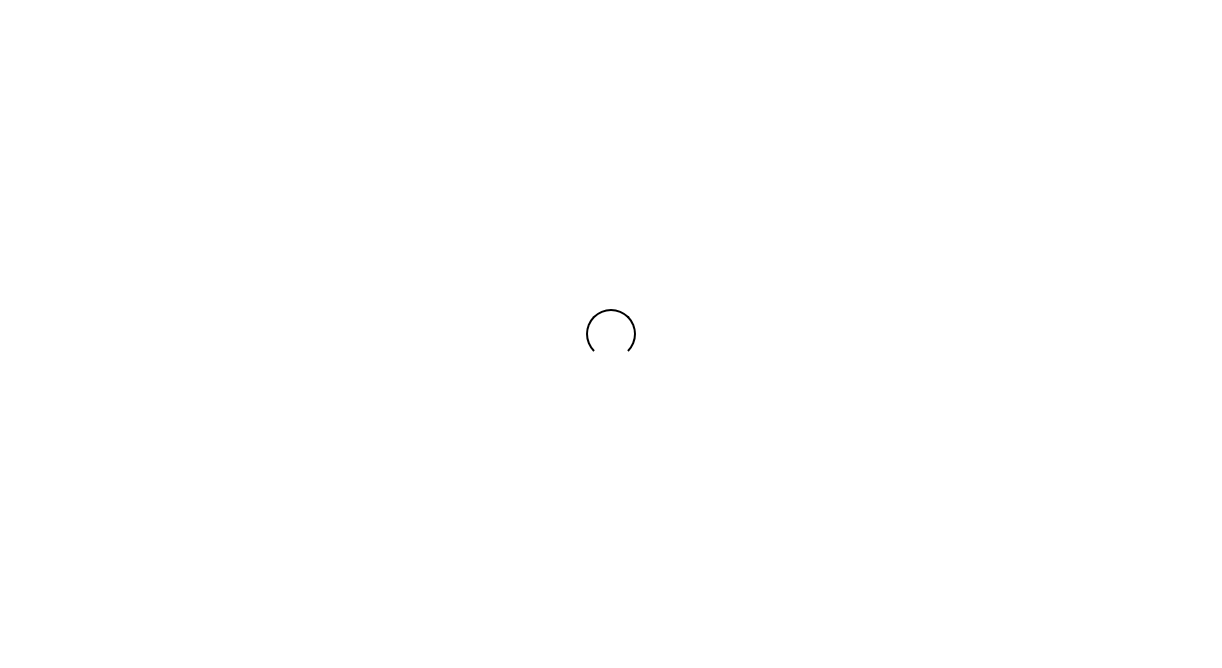 scroll, scrollTop: 0, scrollLeft: 0, axis: both 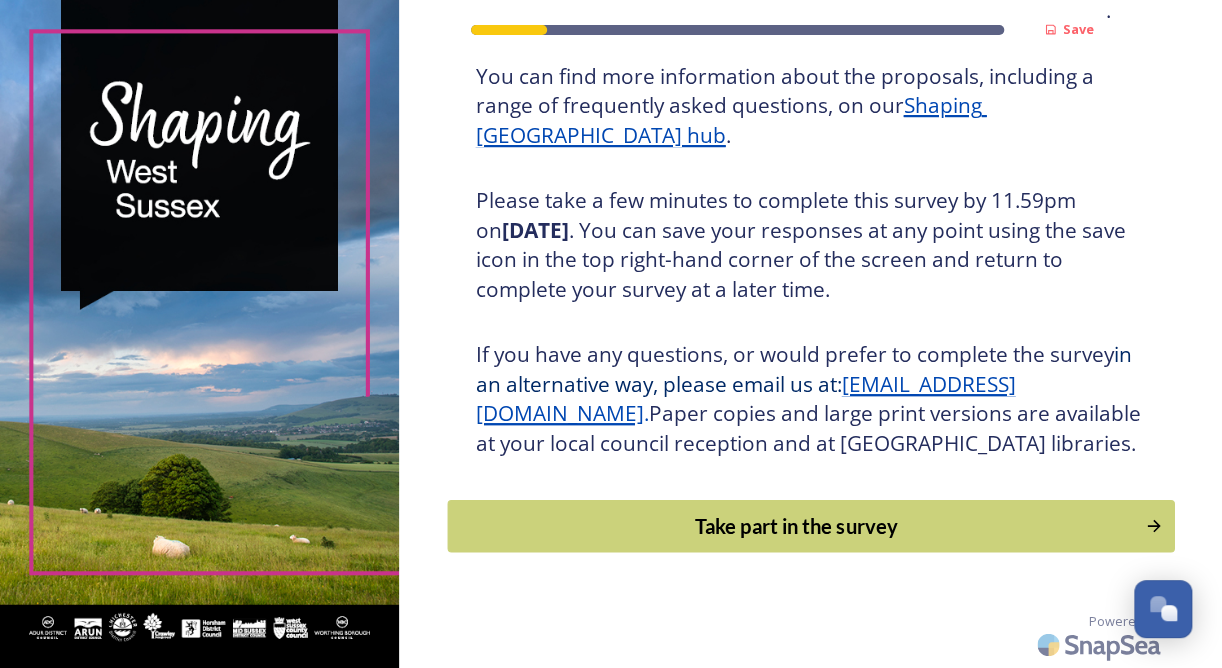 click on "Take part in the survey" at bounding box center [796, 526] 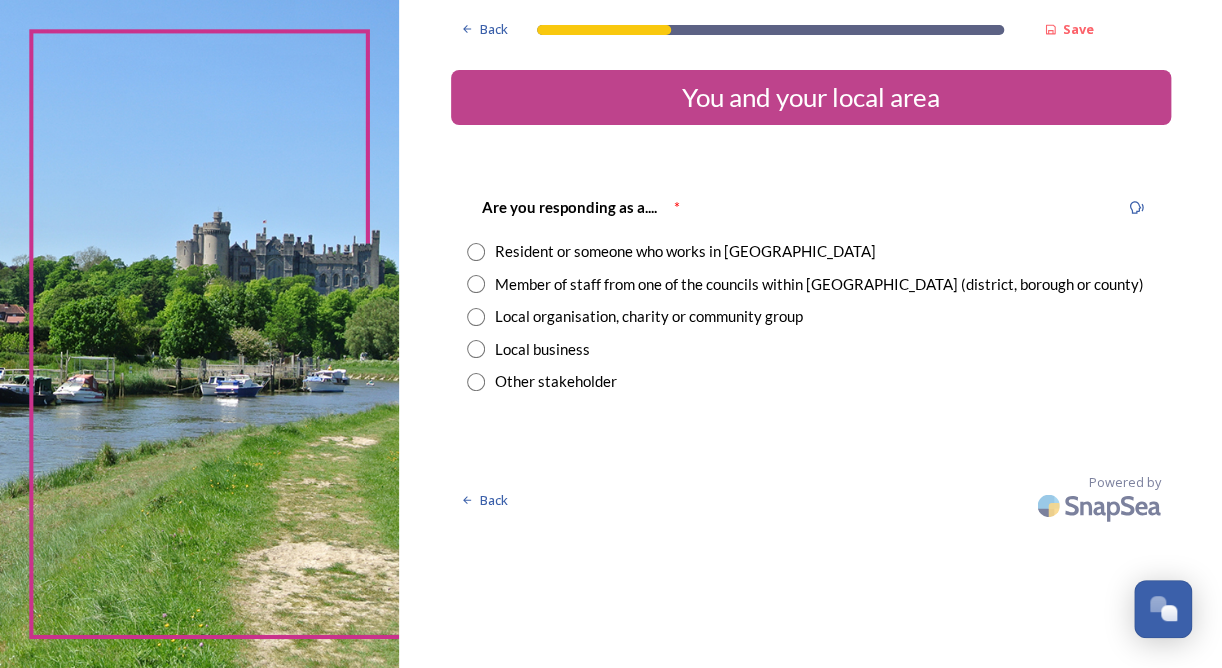click at bounding box center (476, 252) 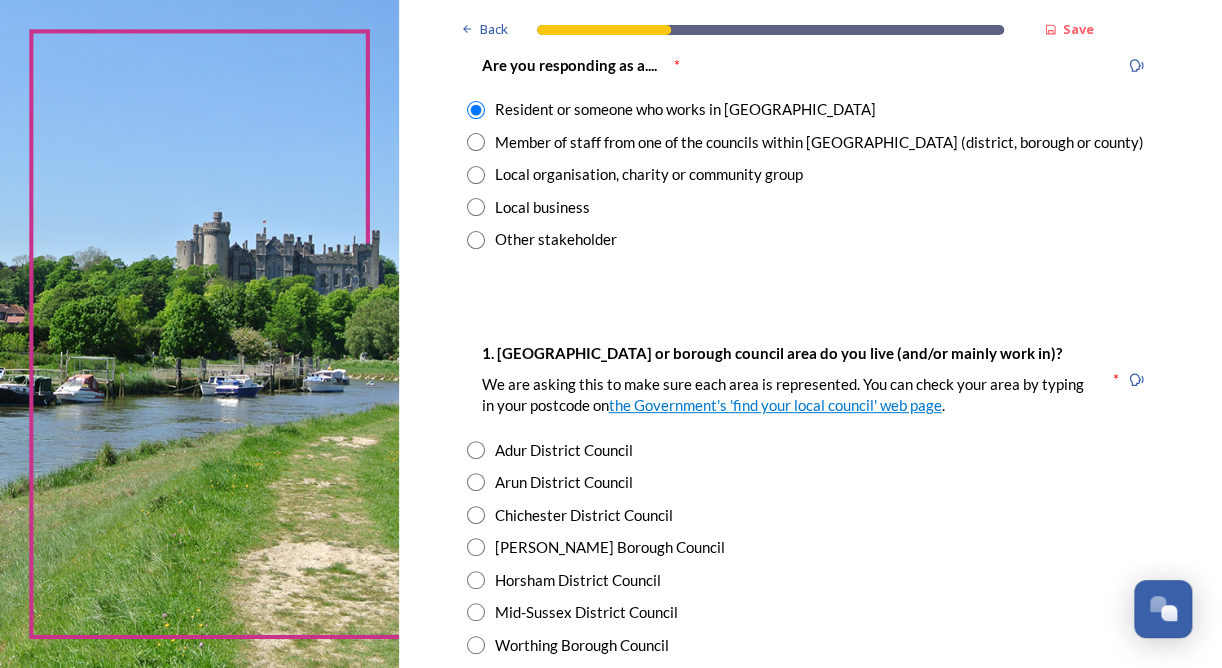 scroll, scrollTop: 290, scrollLeft: 0, axis: vertical 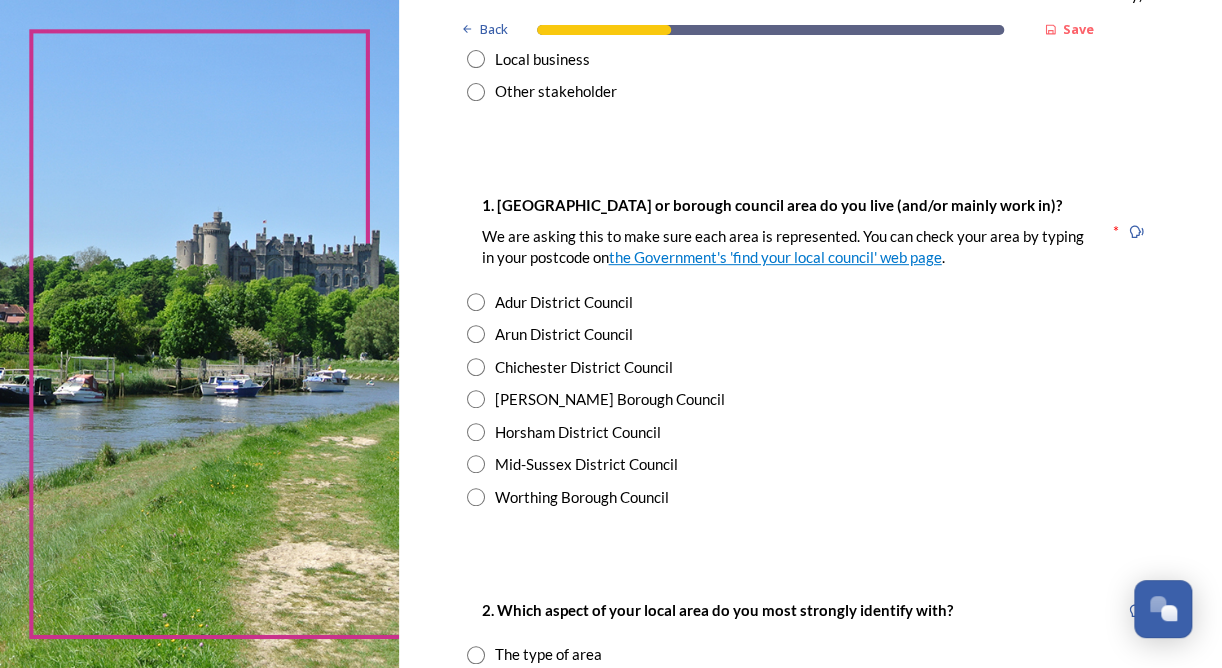 click at bounding box center (476, 367) 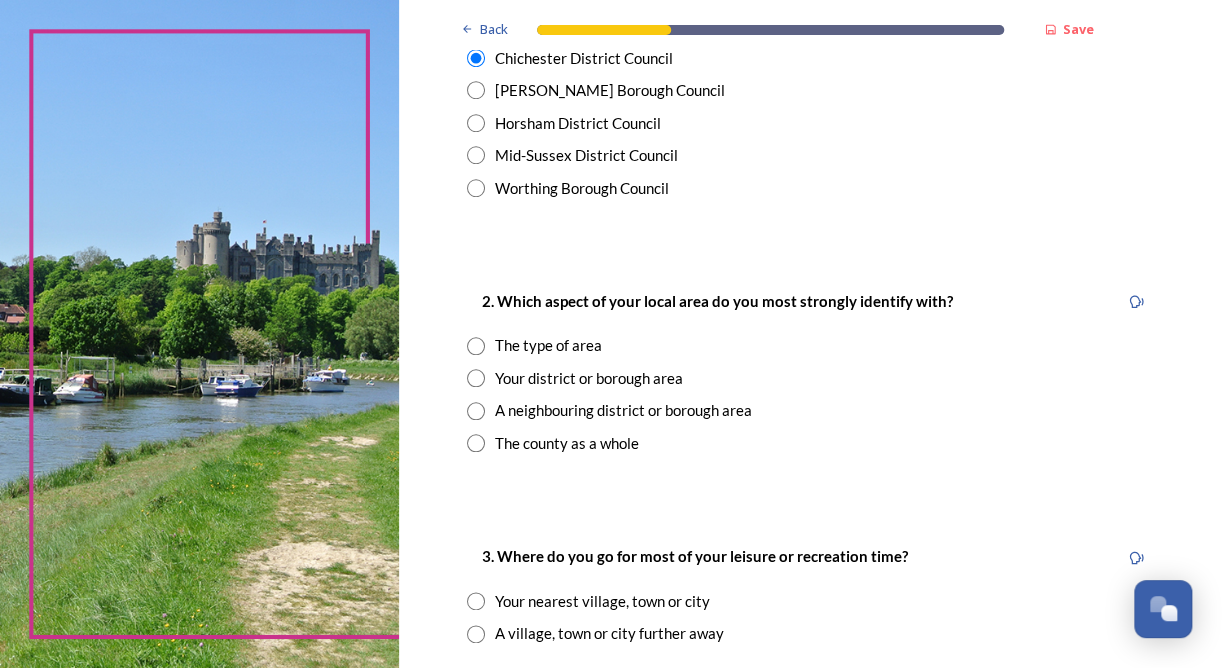 scroll, scrollTop: 611, scrollLeft: 0, axis: vertical 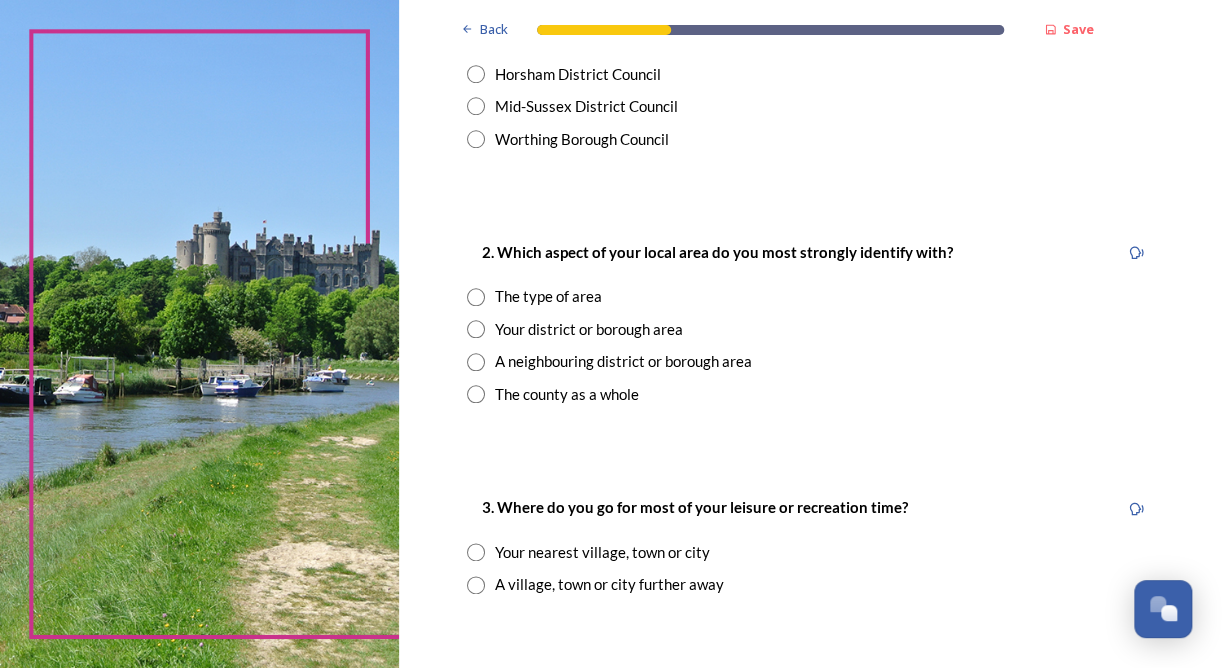 click at bounding box center [476, 297] 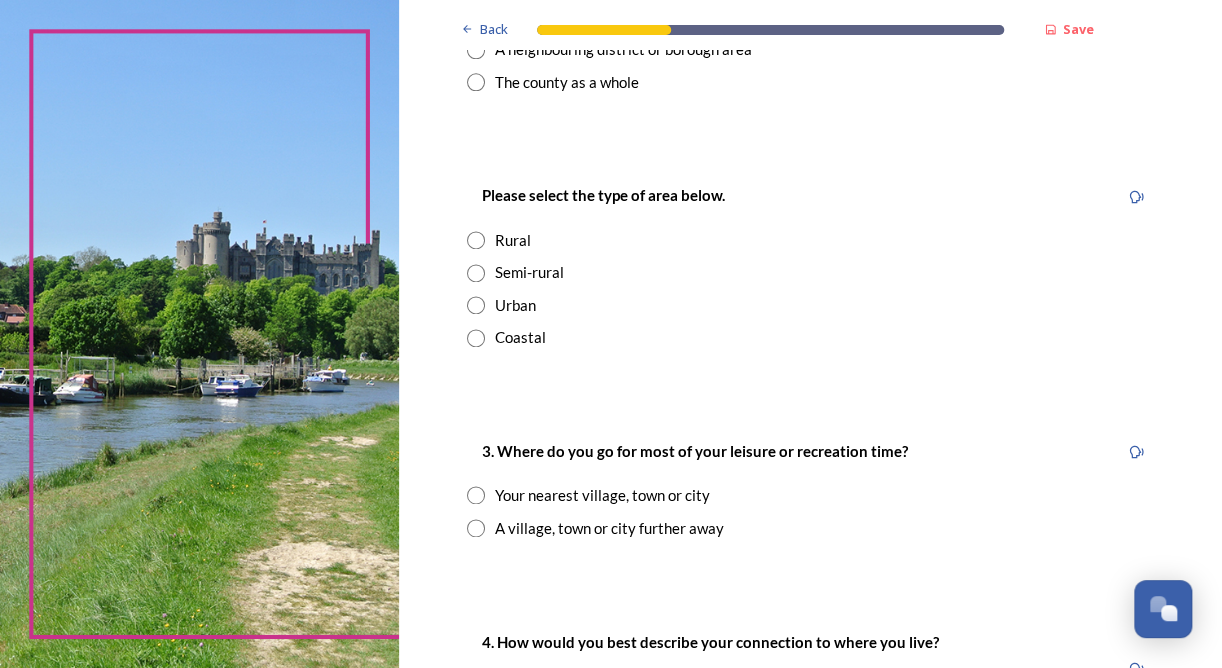 scroll, scrollTop: 970, scrollLeft: 0, axis: vertical 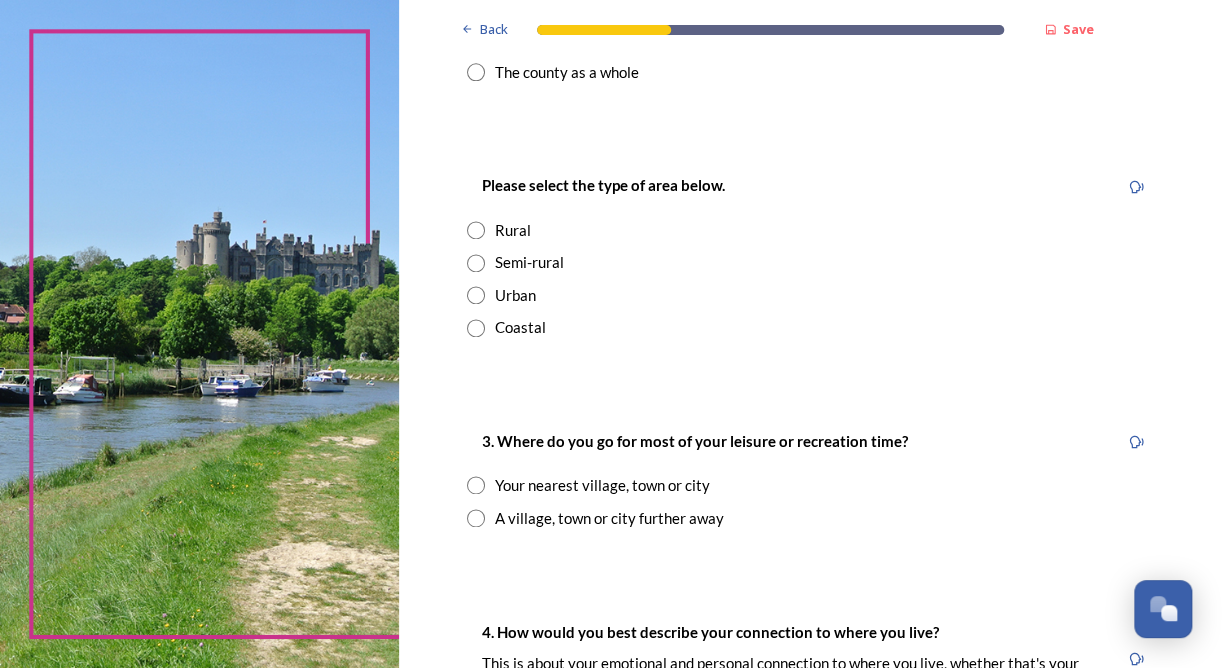 click at bounding box center [476, 230] 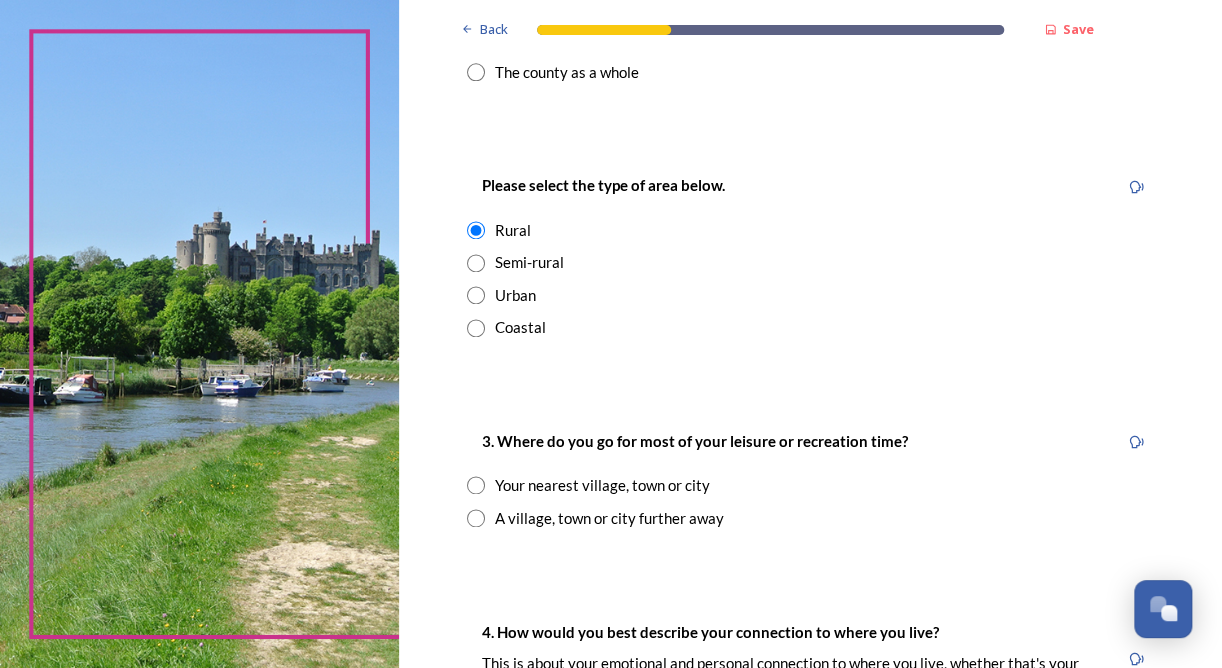 click at bounding box center [476, 328] 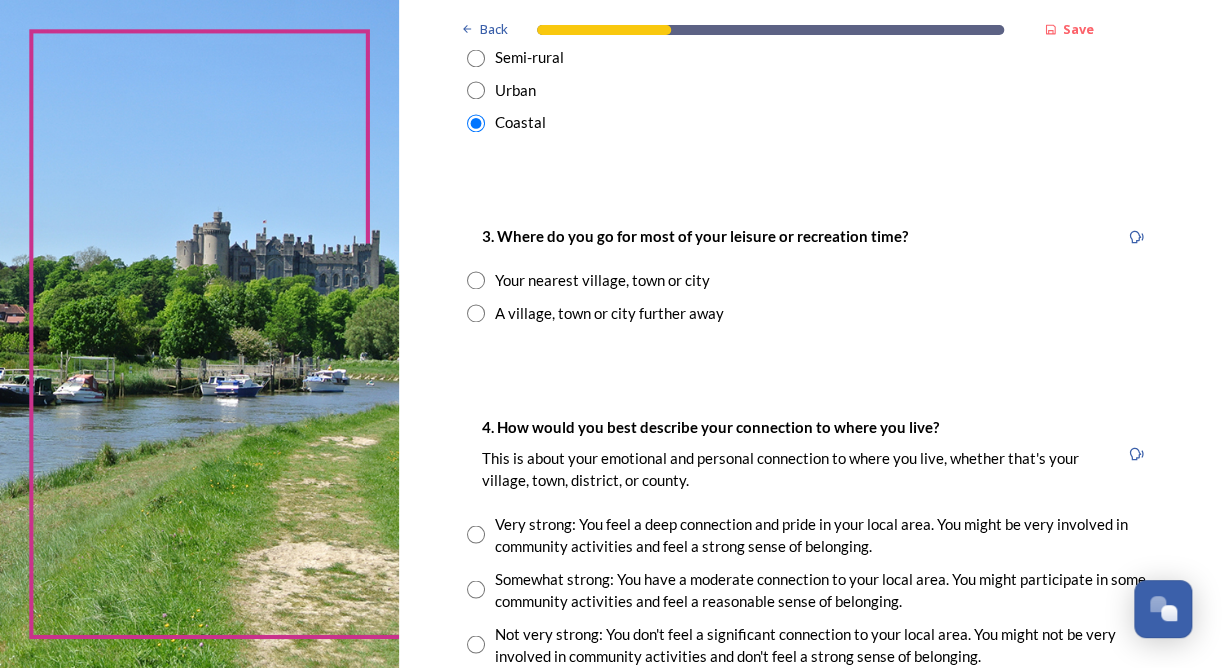 scroll, scrollTop: 1225, scrollLeft: 0, axis: vertical 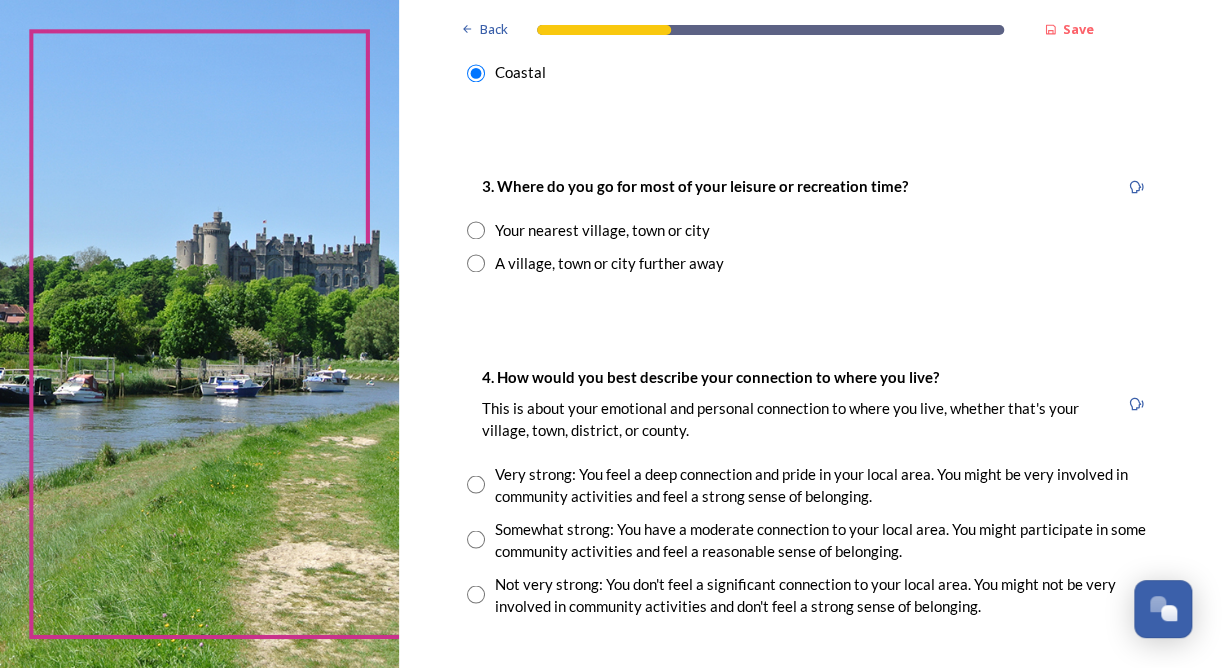 click at bounding box center [476, 230] 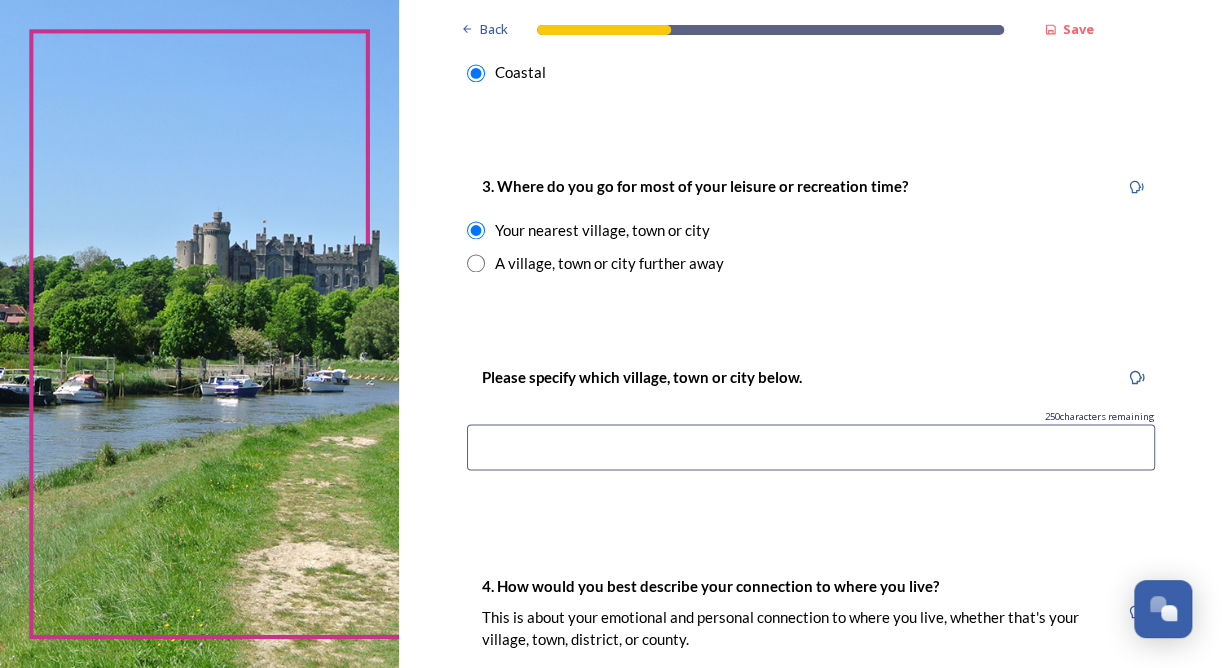 click at bounding box center [811, 447] 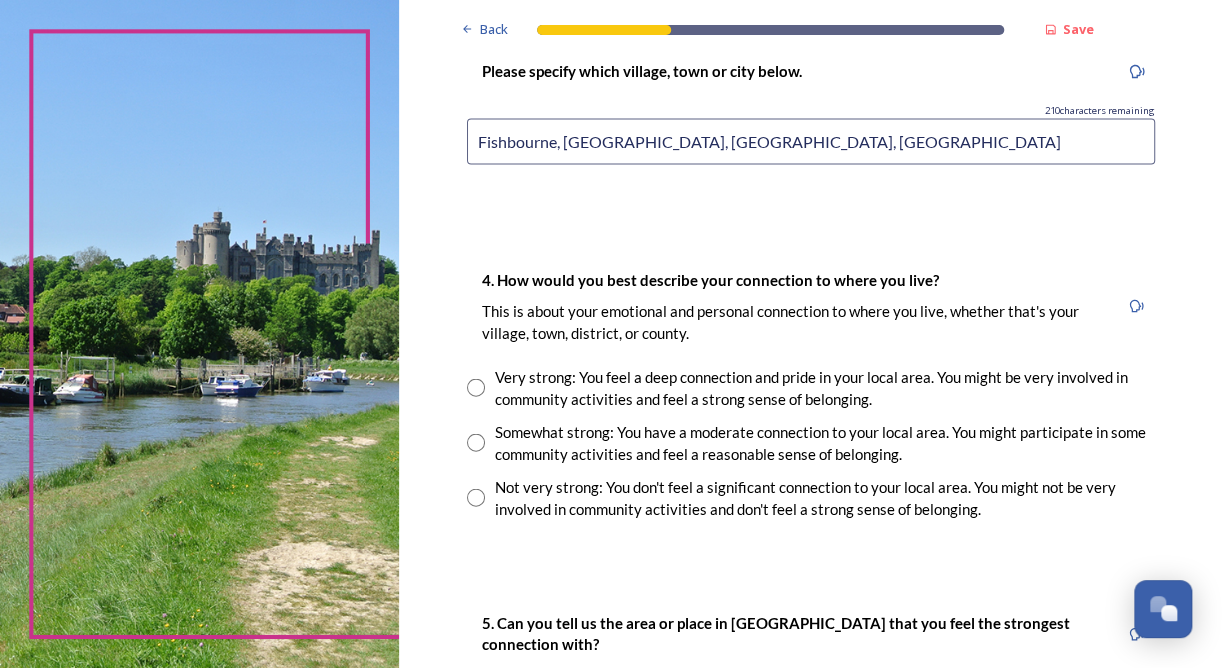 scroll, scrollTop: 1548, scrollLeft: 0, axis: vertical 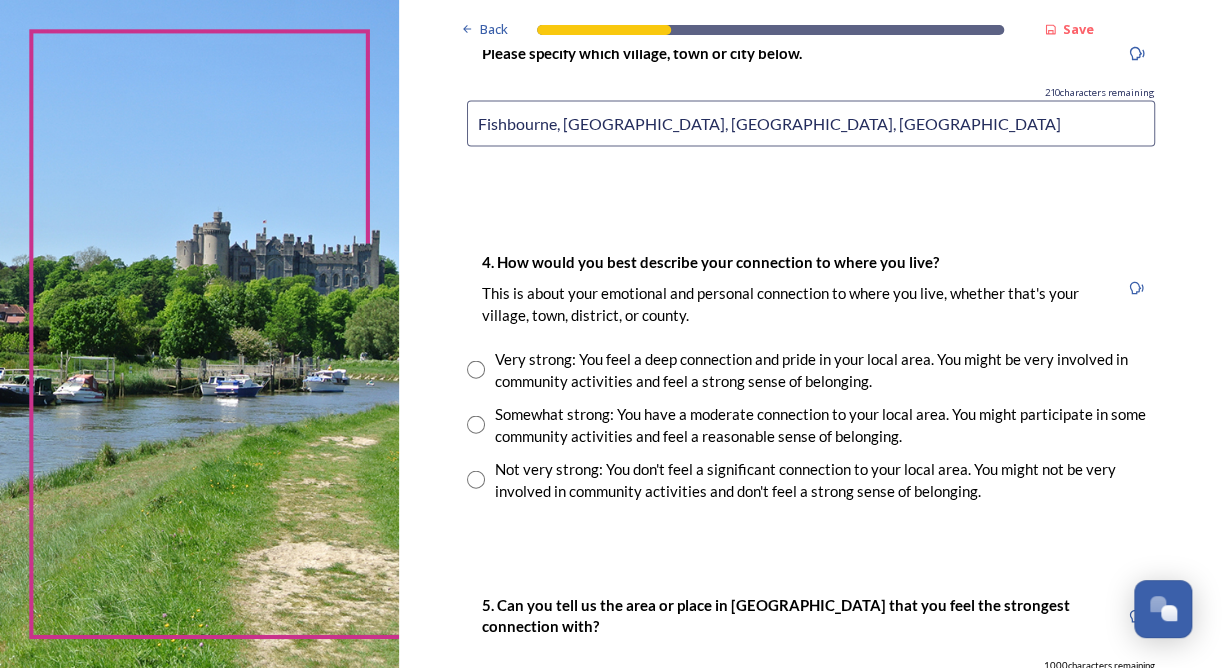 type on "Fishbourne, Bosham, Emsworth, Chichester" 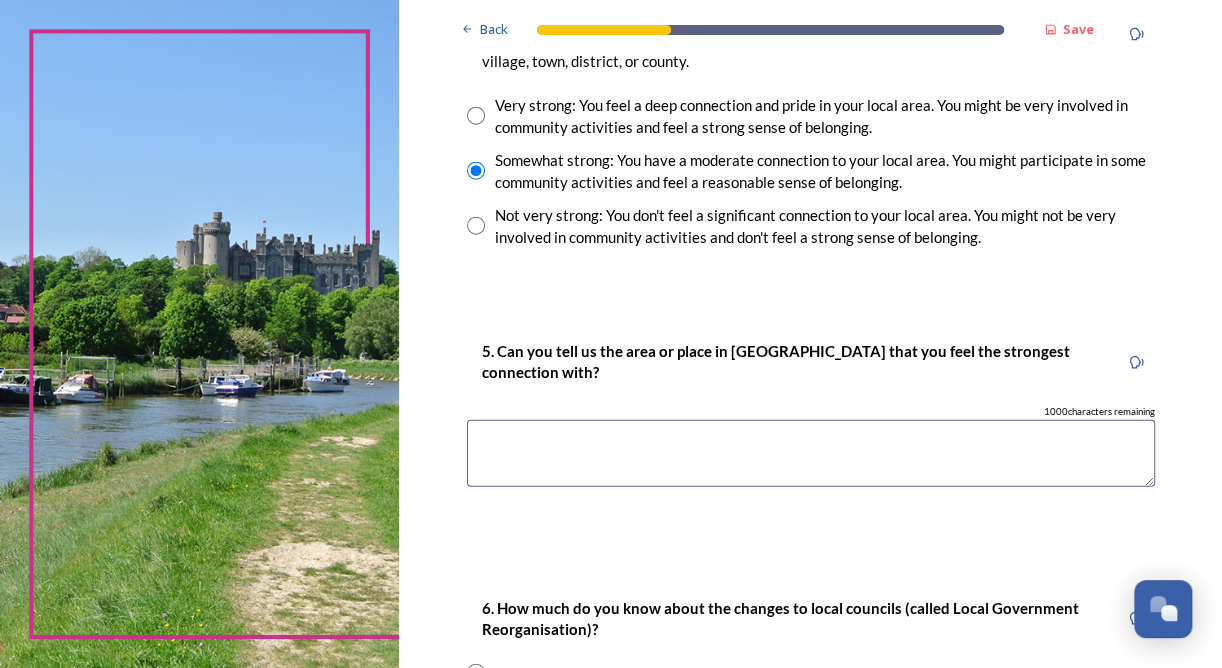 scroll, scrollTop: 1798, scrollLeft: 0, axis: vertical 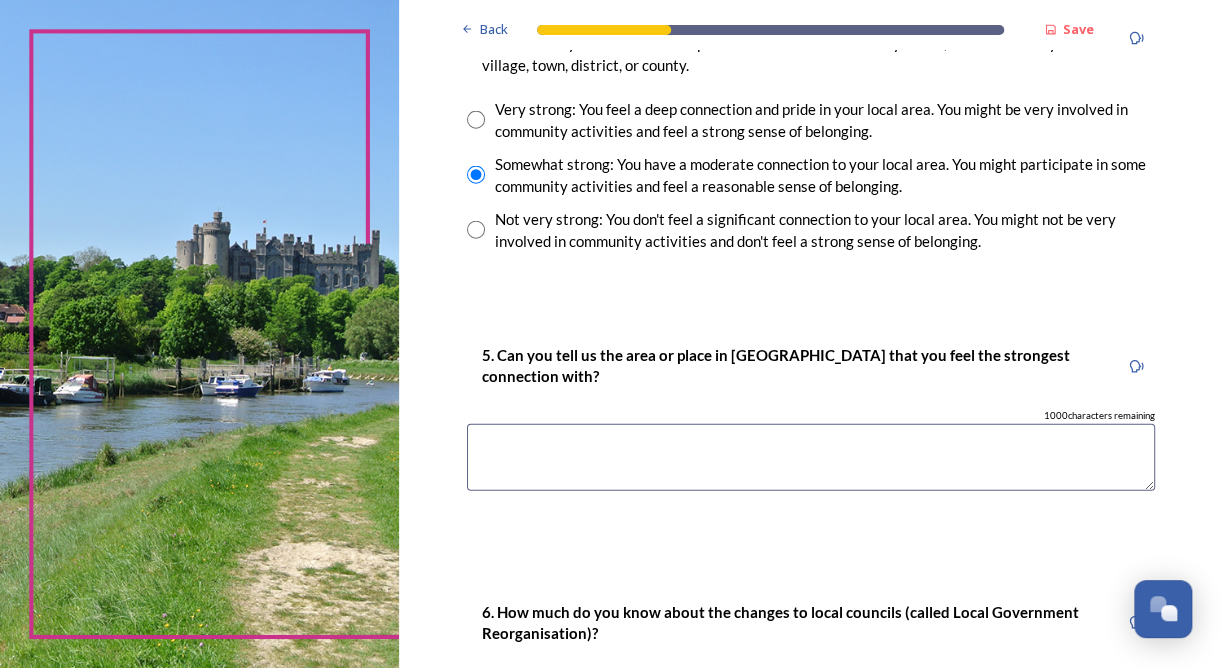 click at bounding box center [811, 457] 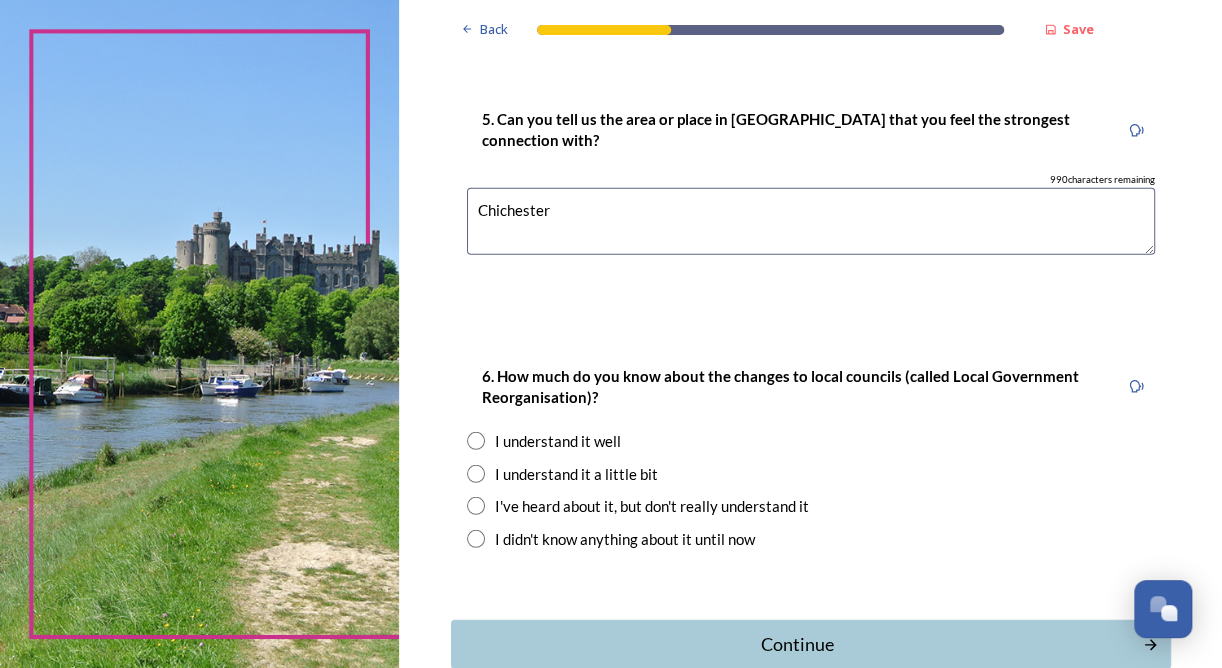 scroll, scrollTop: 2150, scrollLeft: 0, axis: vertical 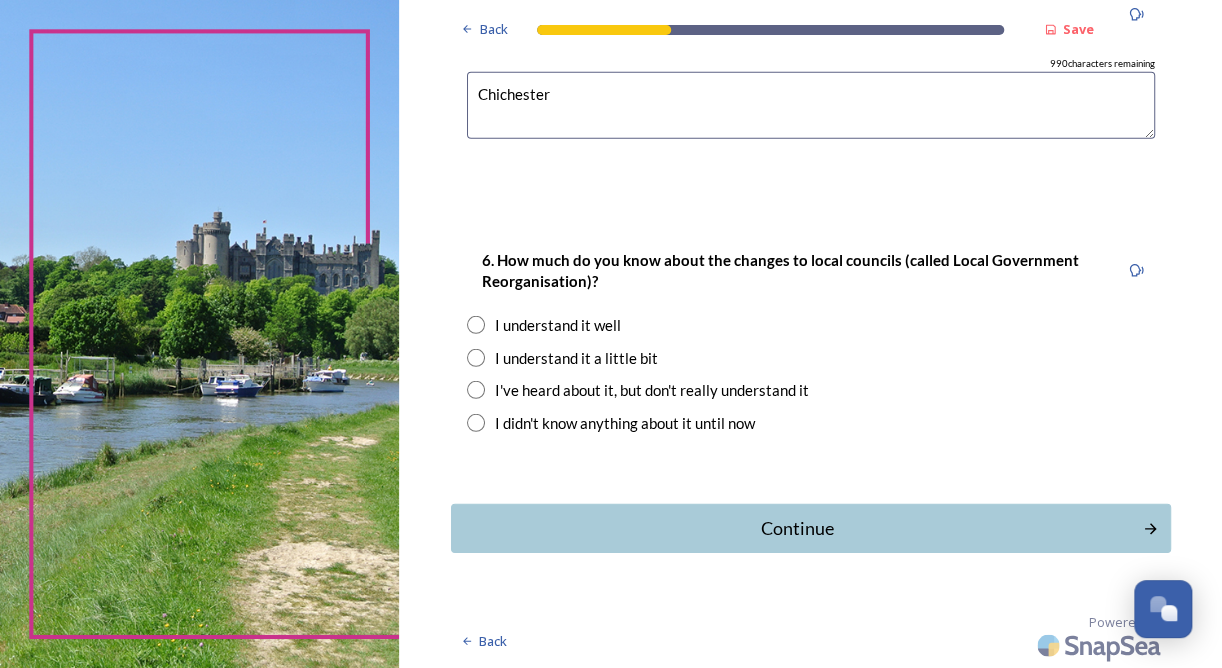 type on "Chichester" 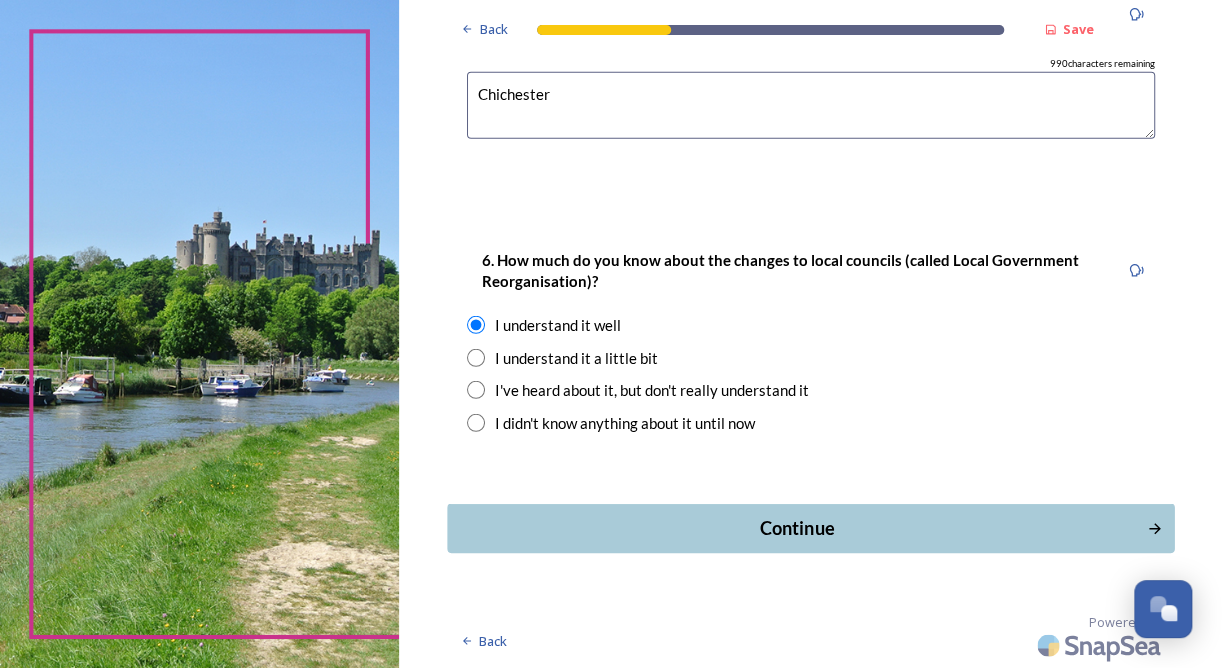 click on "Continue" at bounding box center [796, 528] 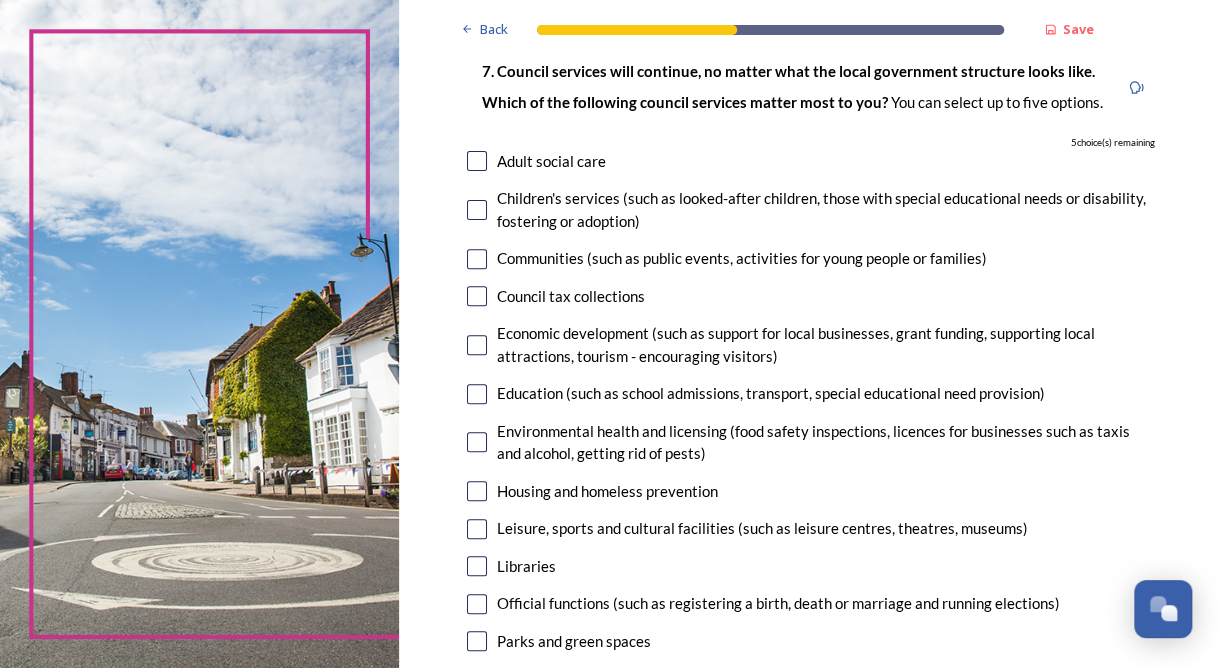 scroll, scrollTop: 152, scrollLeft: 0, axis: vertical 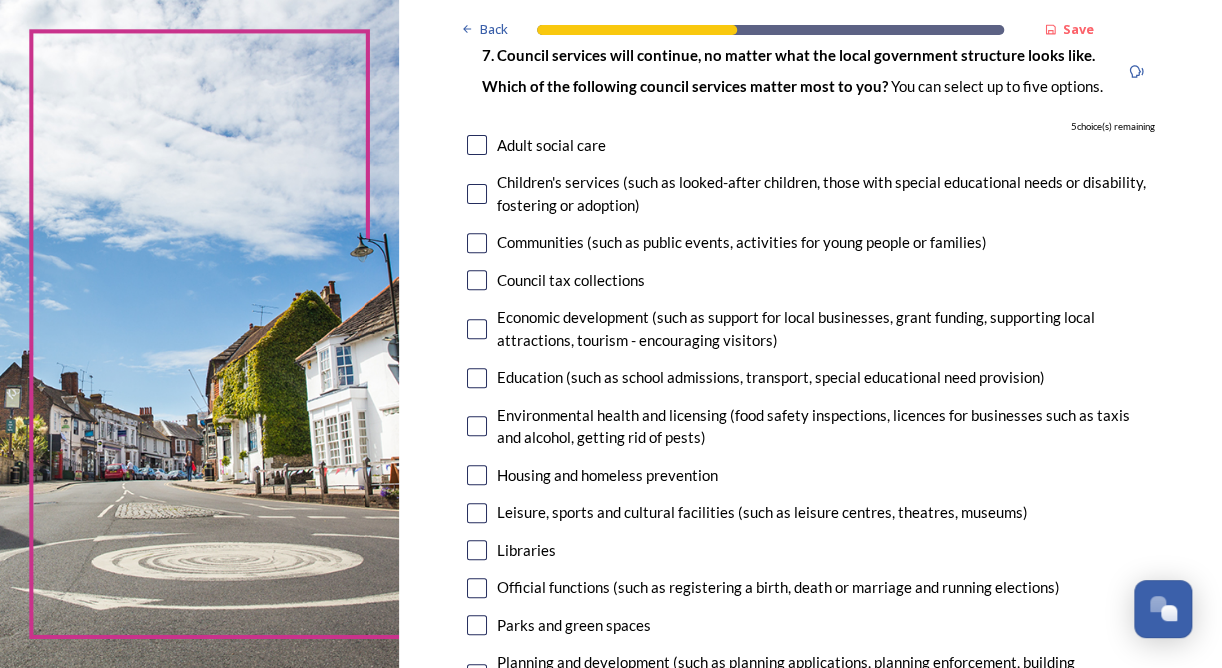 click at bounding box center [477, 329] 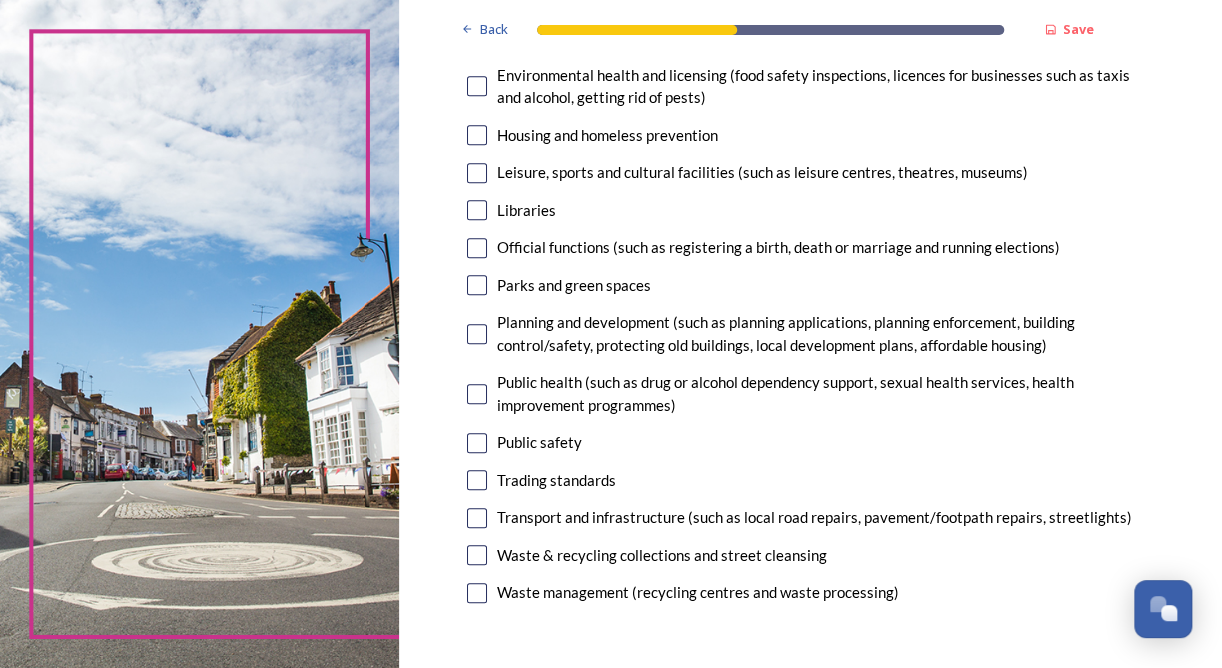 scroll, scrollTop: 504, scrollLeft: 0, axis: vertical 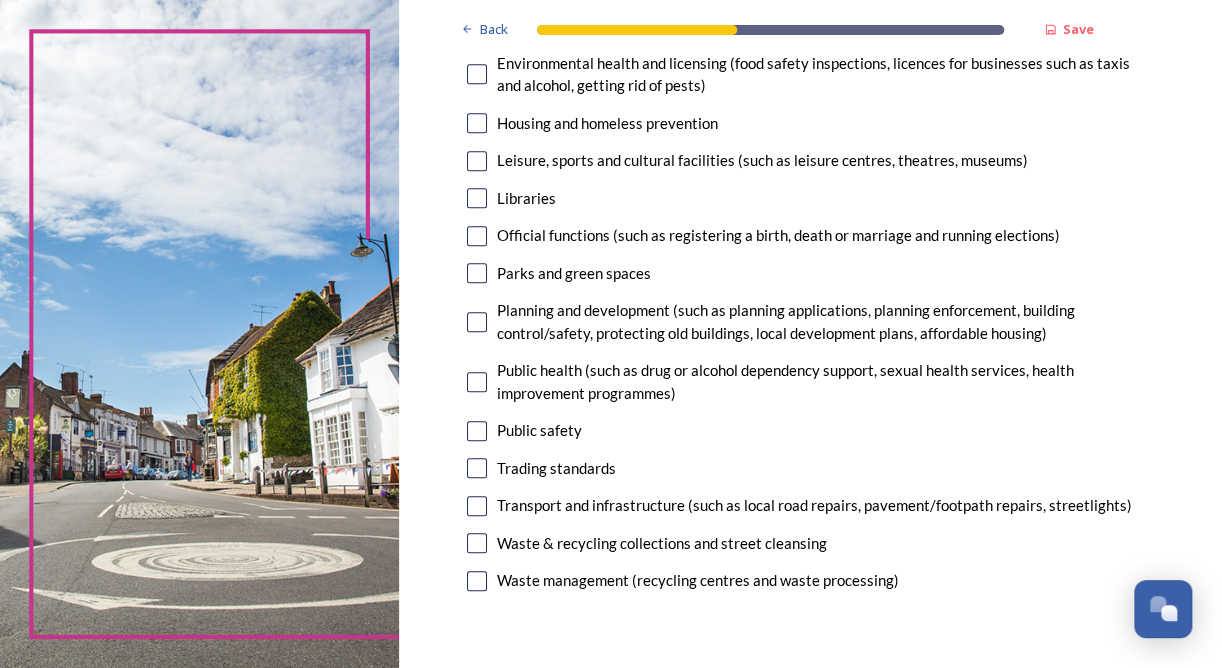 click at bounding box center [477, 543] 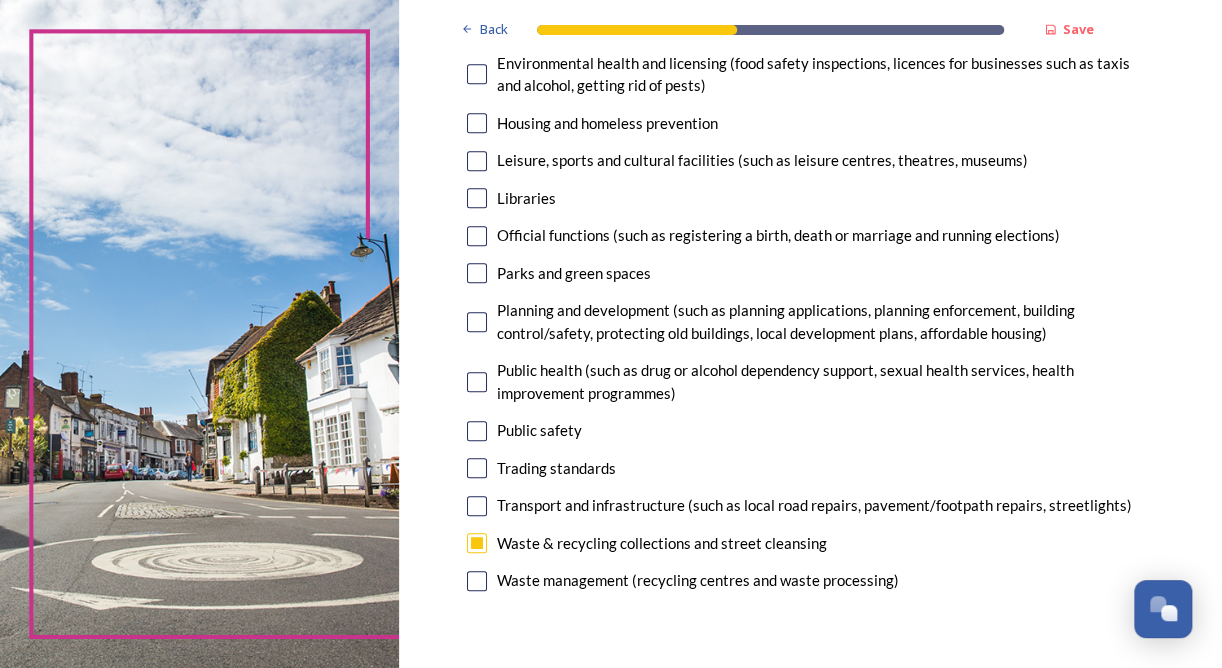 click at bounding box center (477, 506) 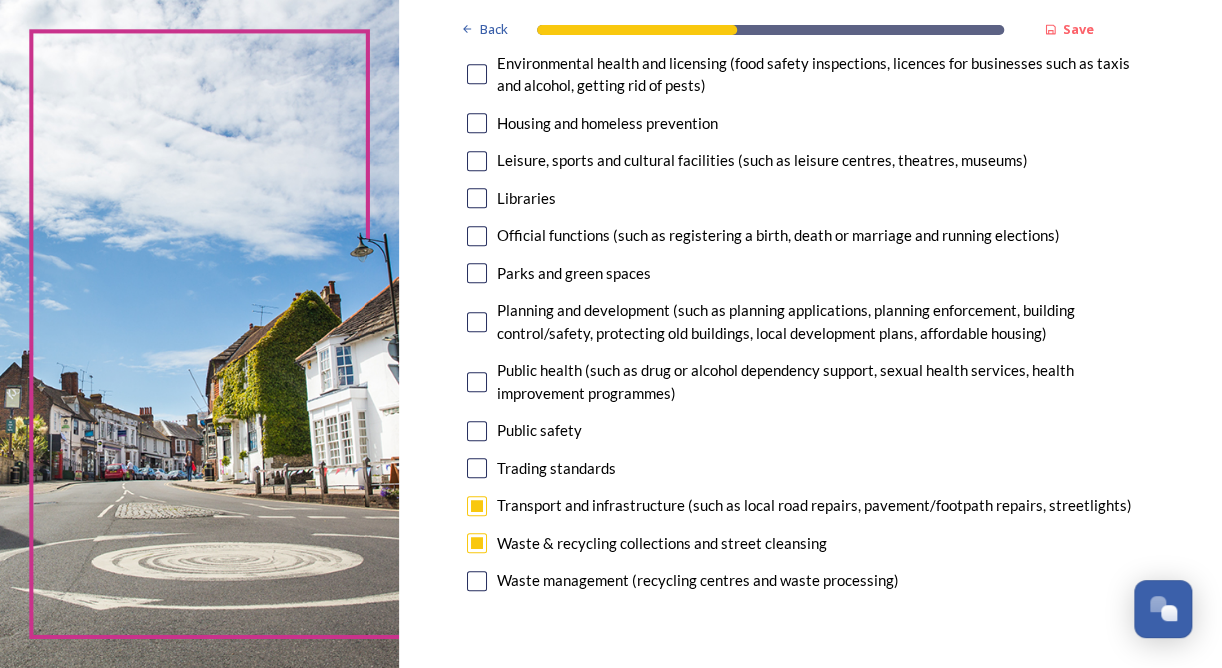 click at bounding box center (477, 431) 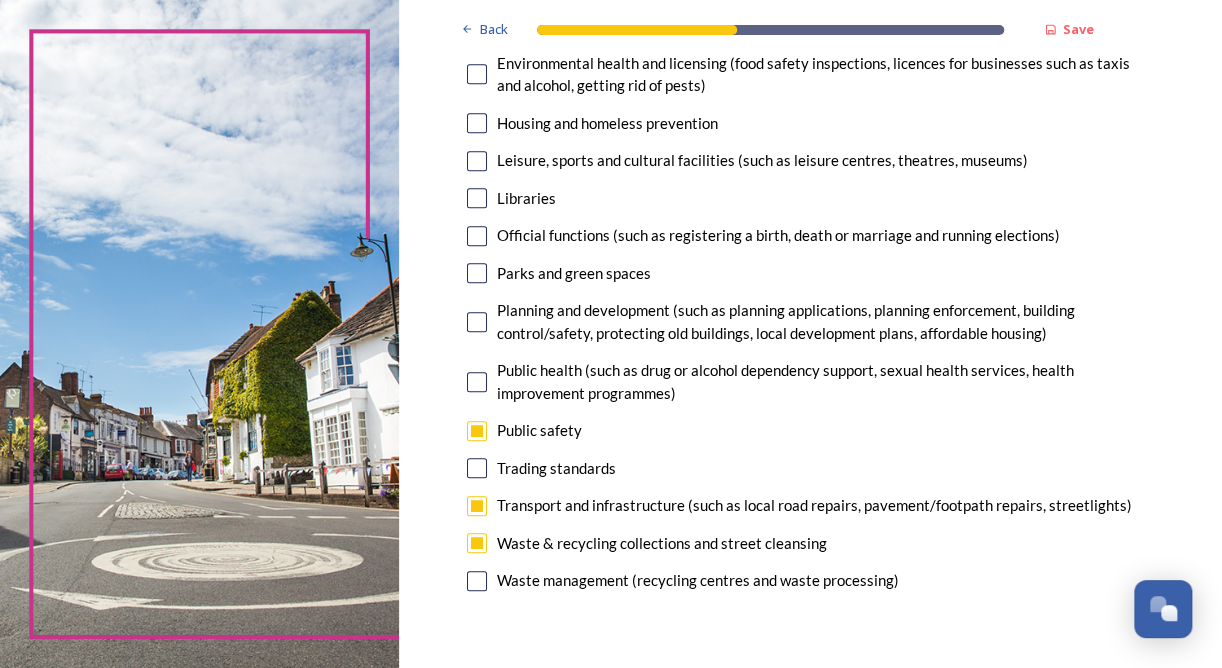 click at bounding box center (477, 273) 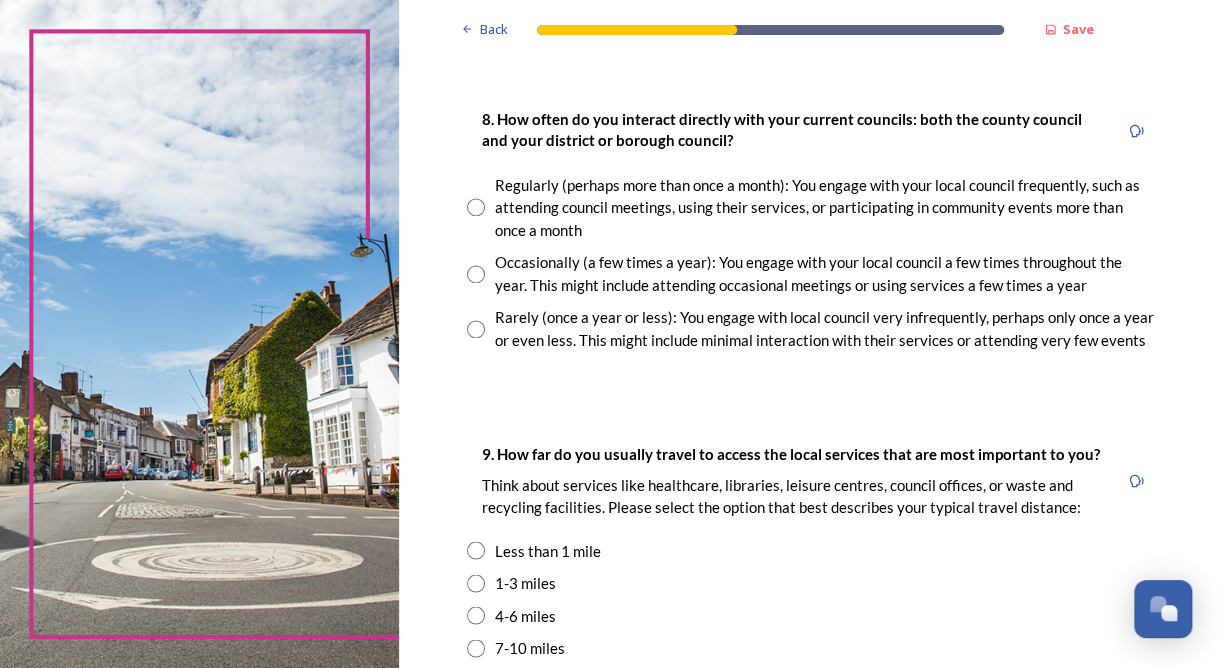 scroll, scrollTop: 1092, scrollLeft: 0, axis: vertical 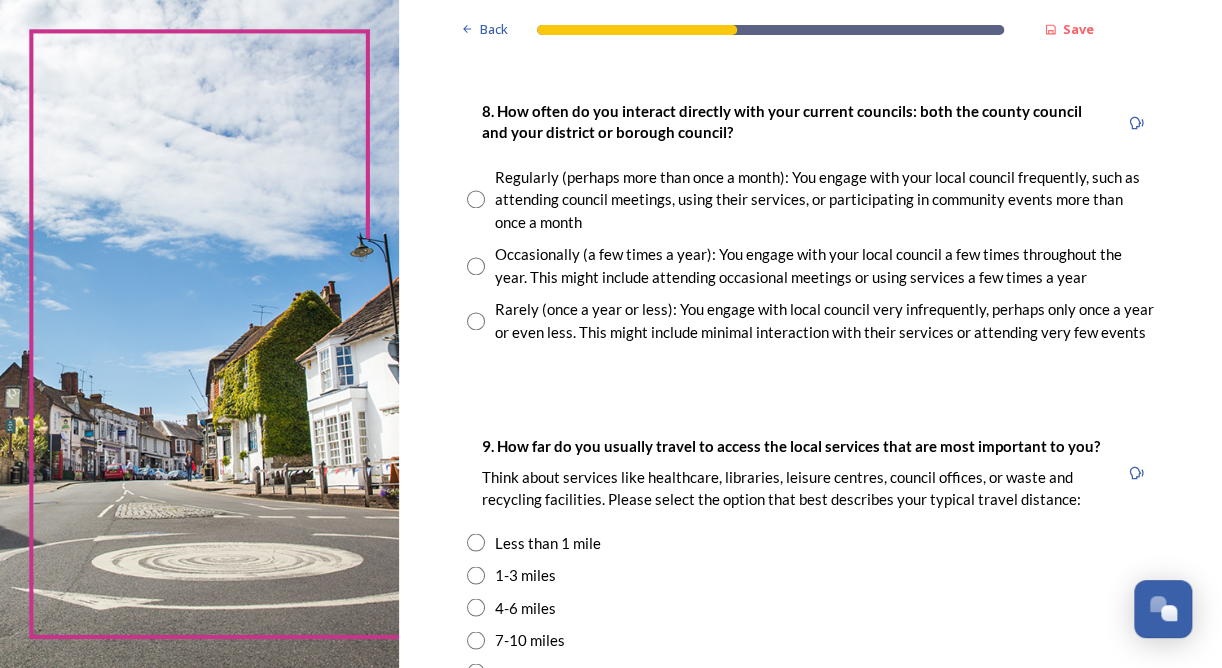 click at bounding box center [476, 266] 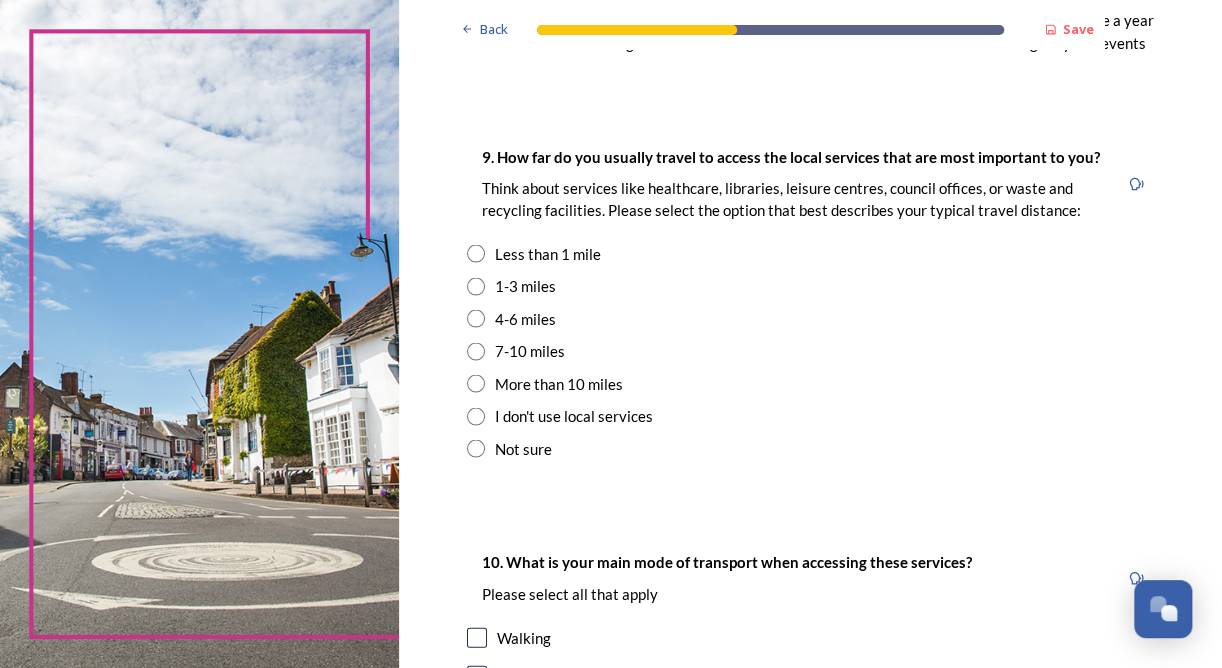 scroll, scrollTop: 1384, scrollLeft: 0, axis: vertical 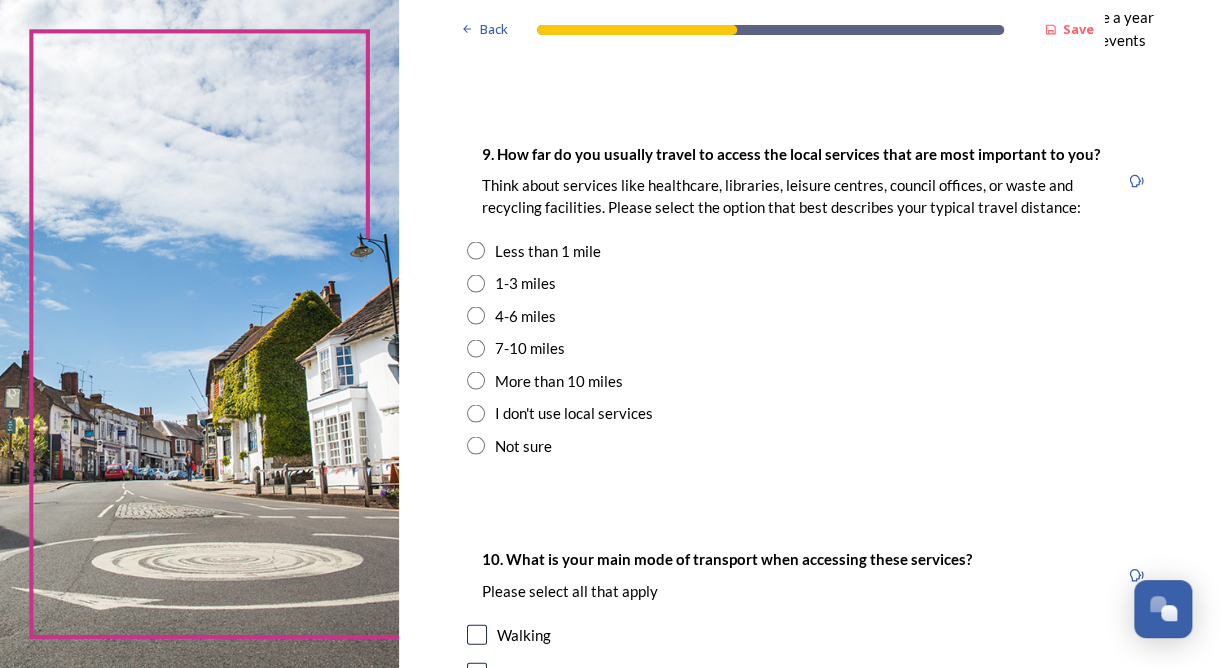 click at bounding box center (476, 283) 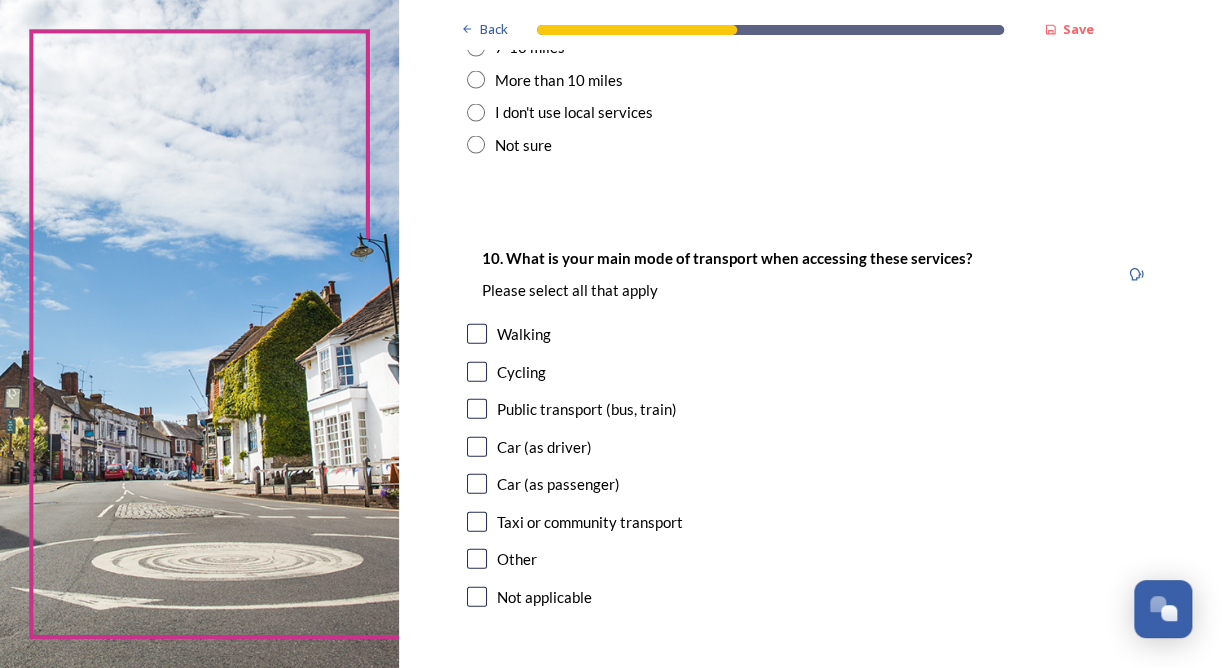 scroll, scrollTop: 1697, scrollLeft: 0, axis: vertical 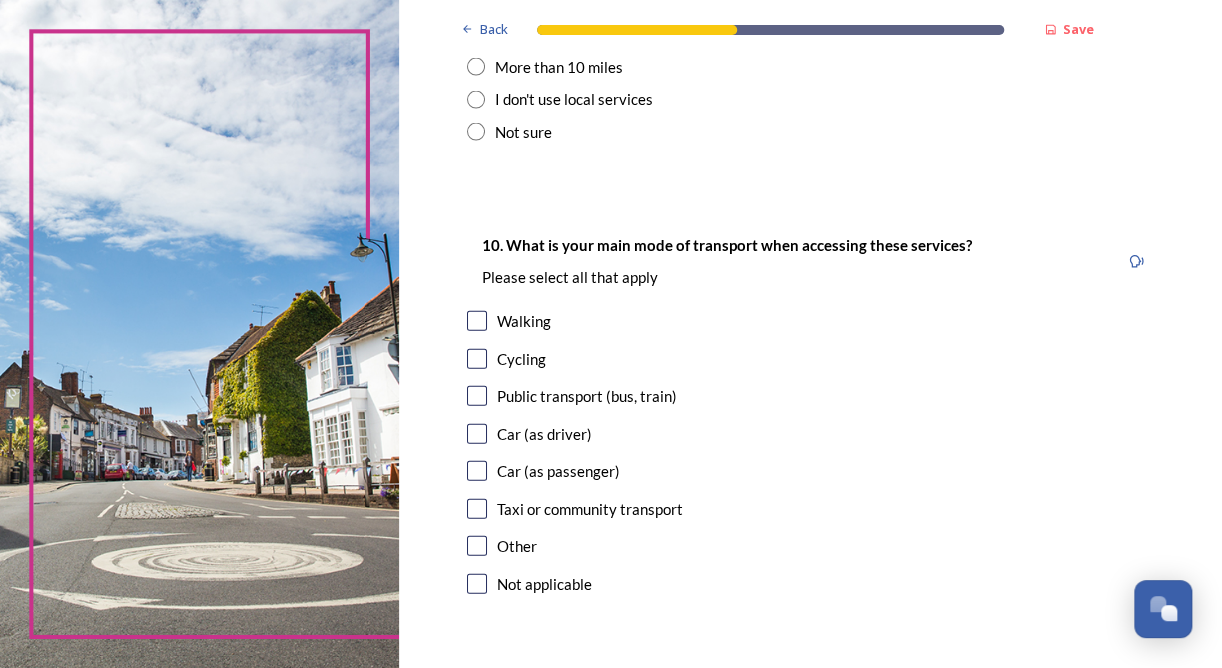 click at bounding box center (477, 321) 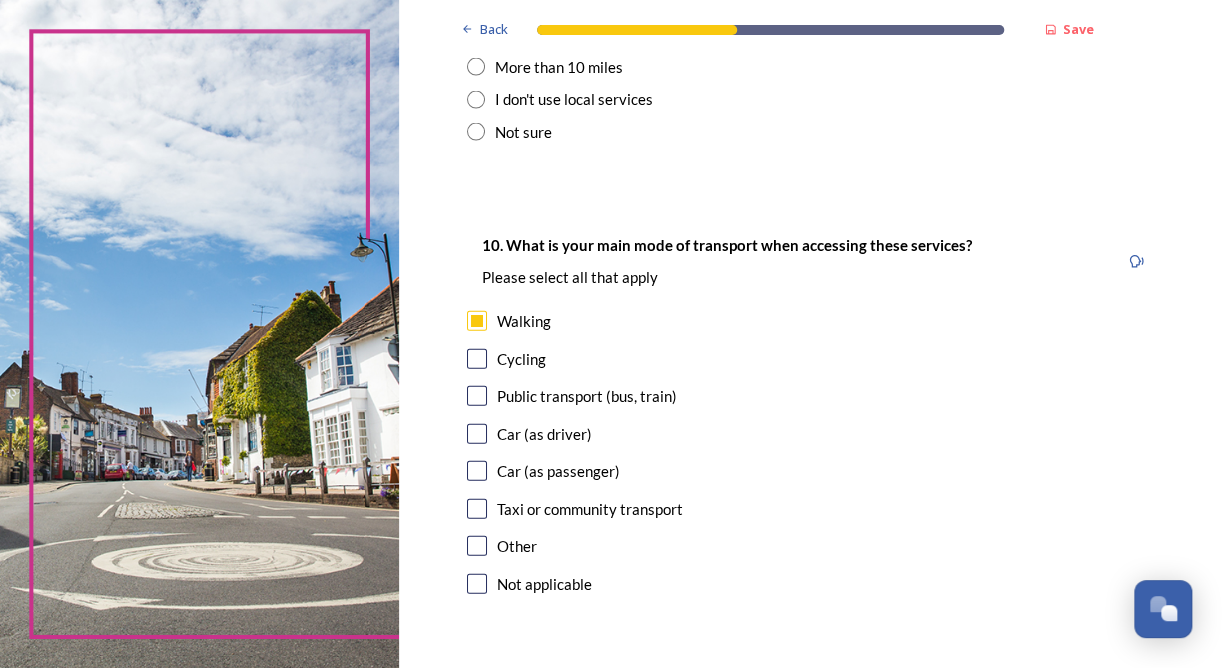 click at bounding box center (477, 396) 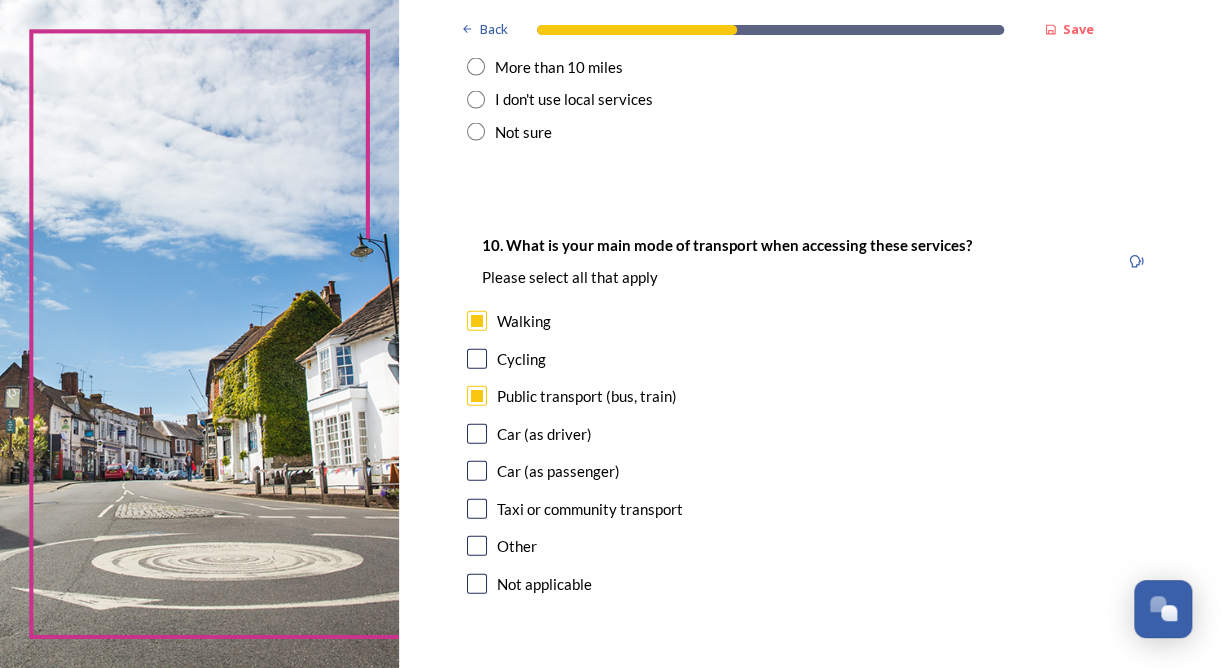 click at bounding box center [477, 434] 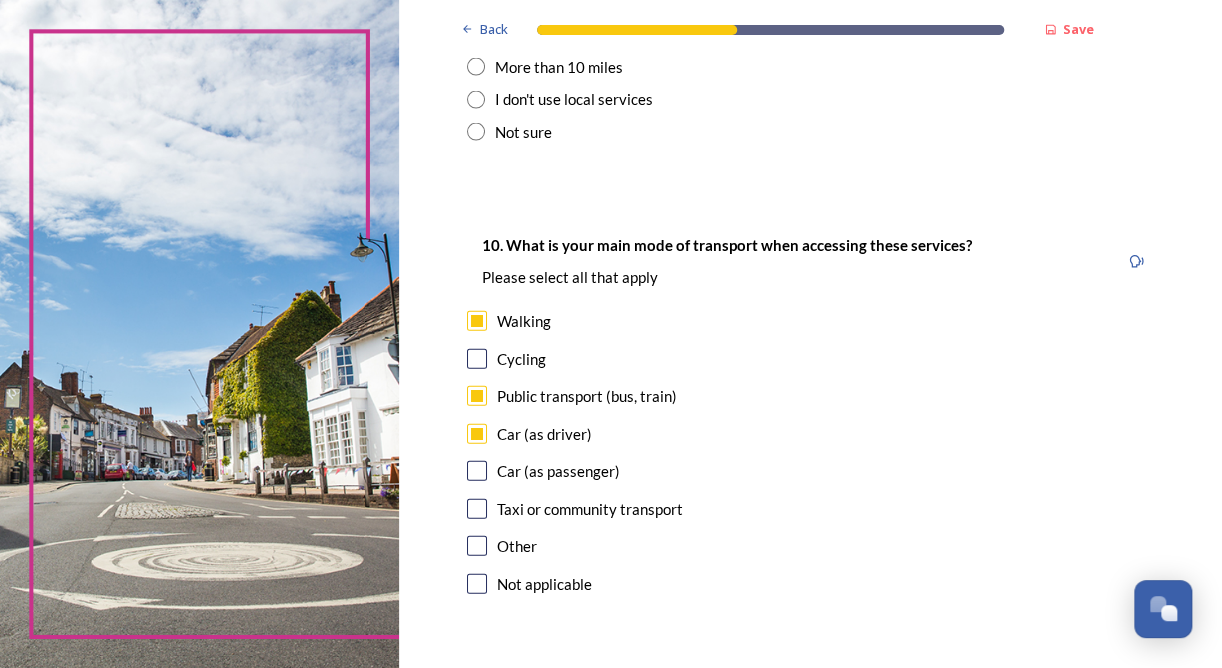 click at bounding box center [477, 471] 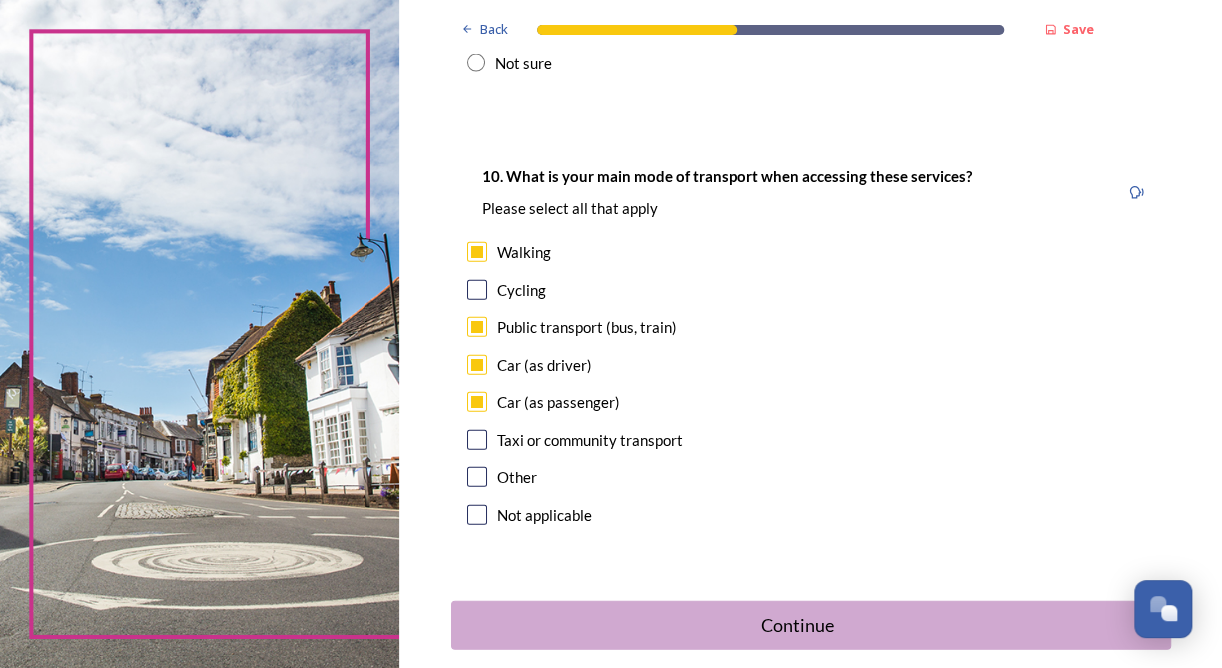 scroll, scrollTop: 1772, scrollLeft: 0, axis: vertical 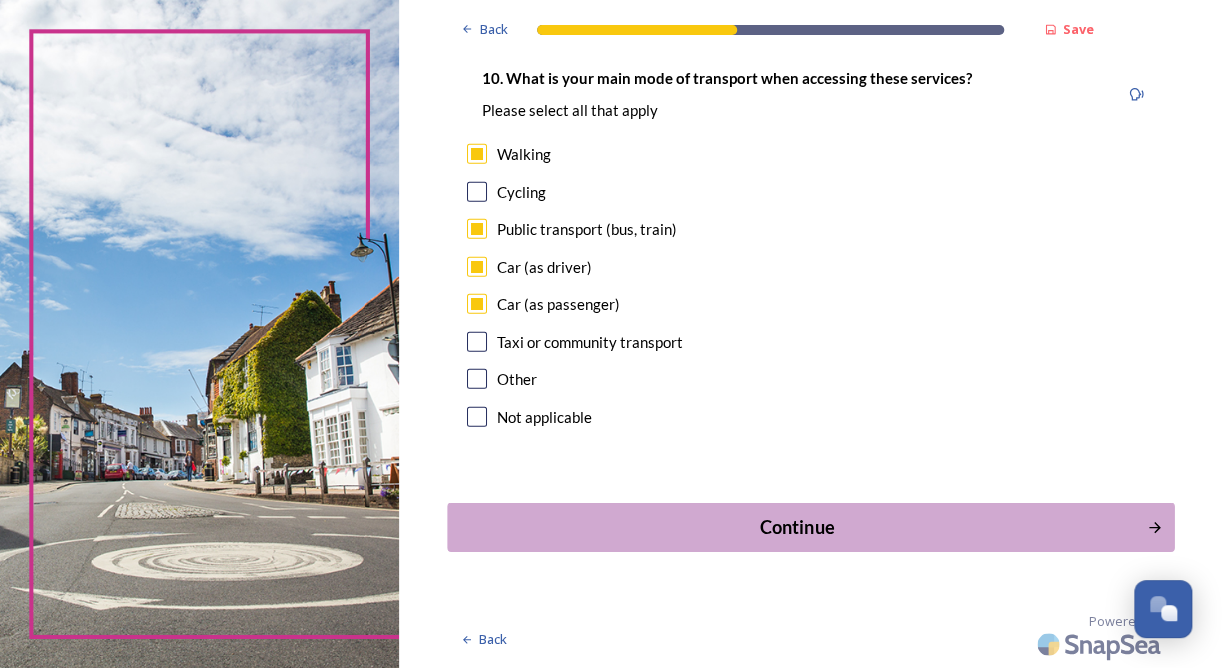 click on "Continue" at bounding box center (796, 527) 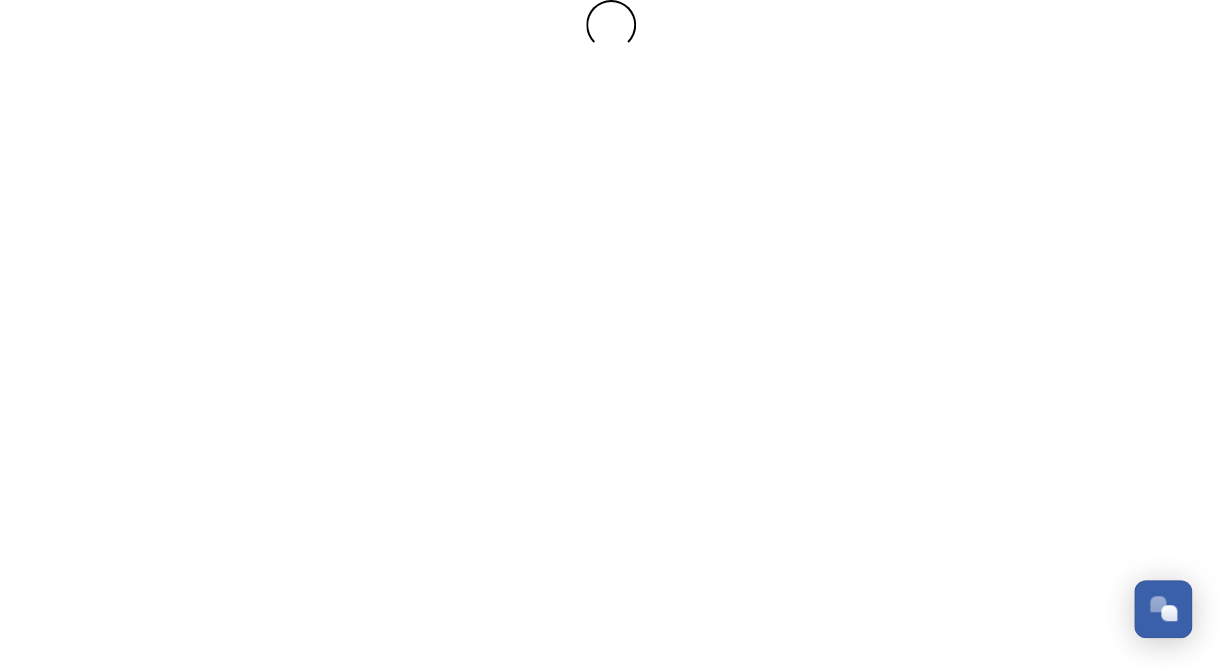 scroll, scrollTop: 0, scrollLeft: 0, axis: both 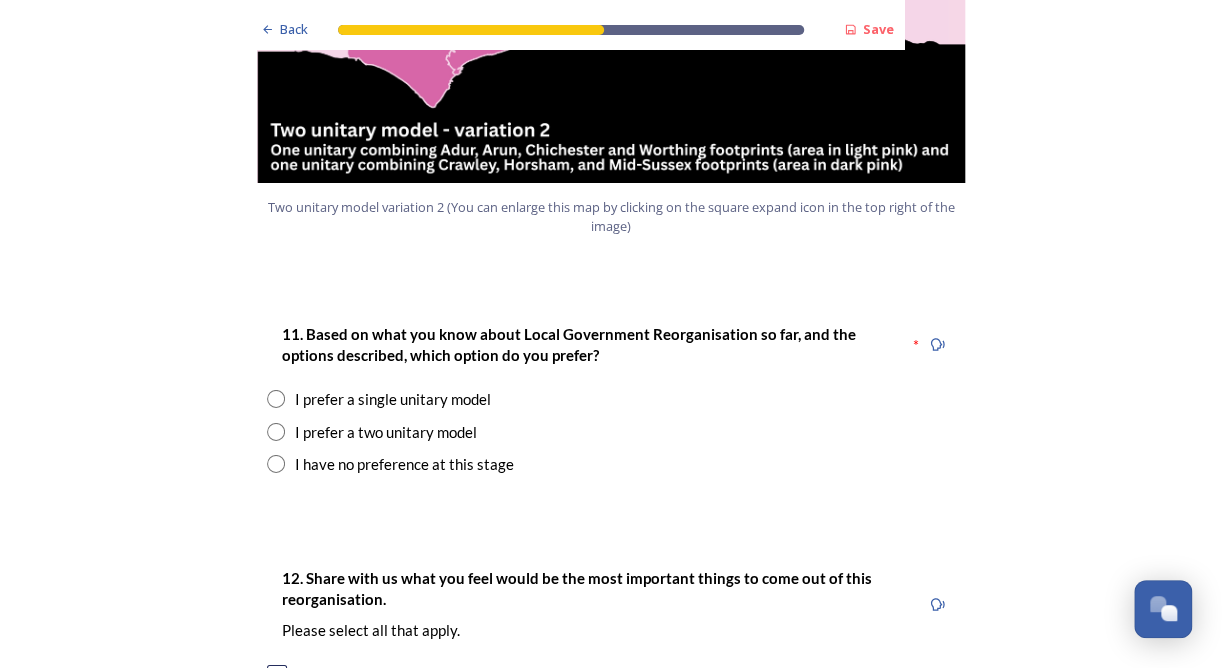 click at bounding box center [276, 432] 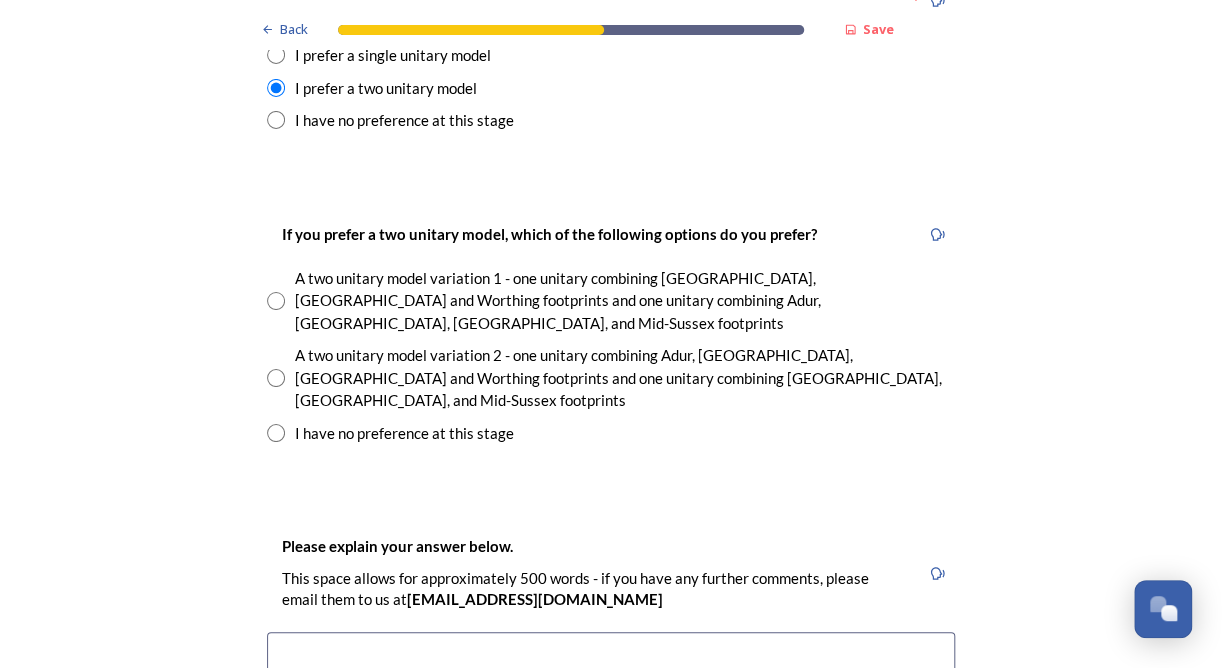 scroll, scrollTop: 2909, scrollLeft: 0, axis: vertical 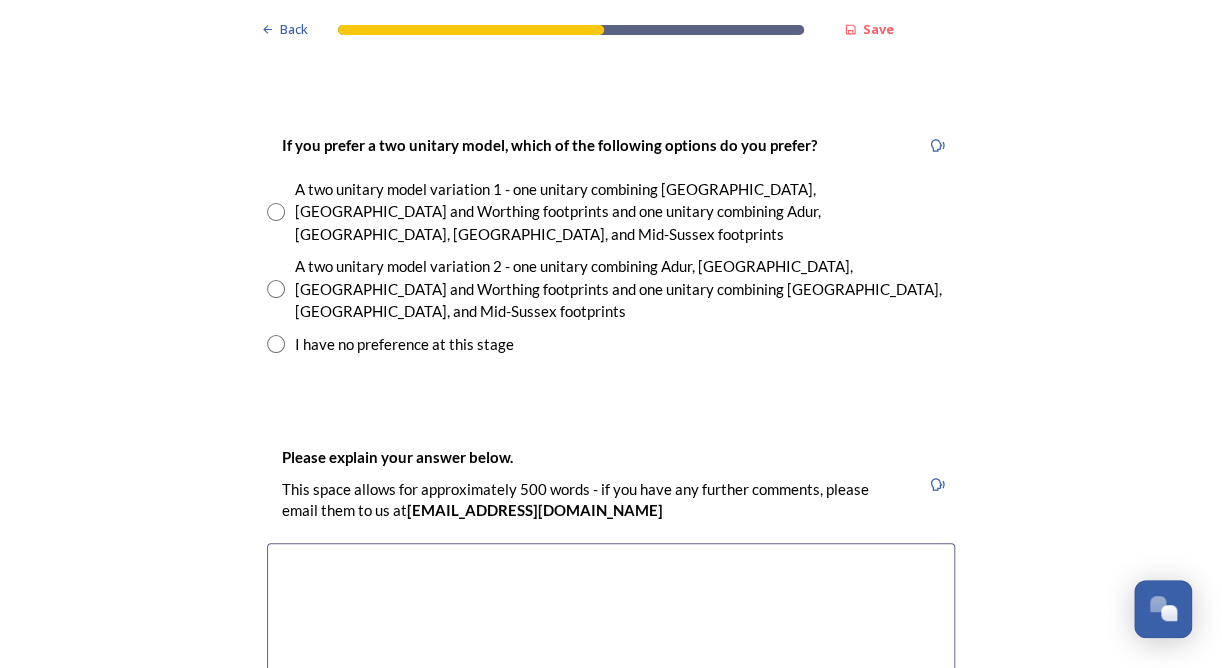 click at bounding box center [276, 289] 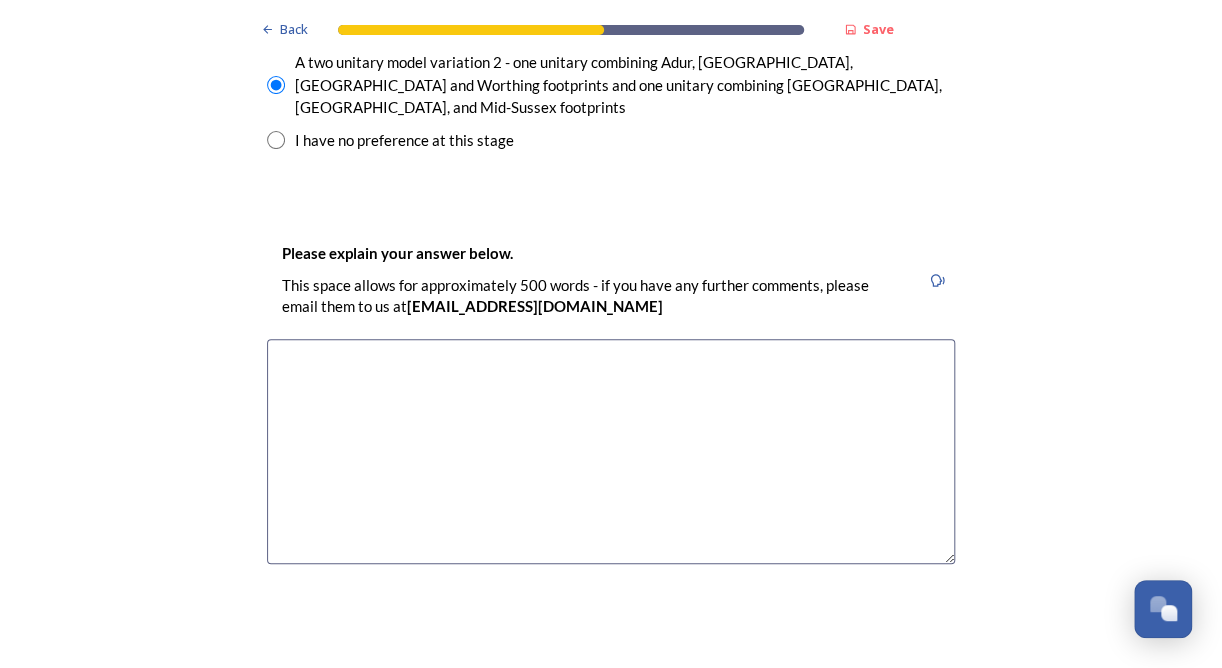 scroll, scrollTop: 3140, scrollLeft: 0, axis: vertical 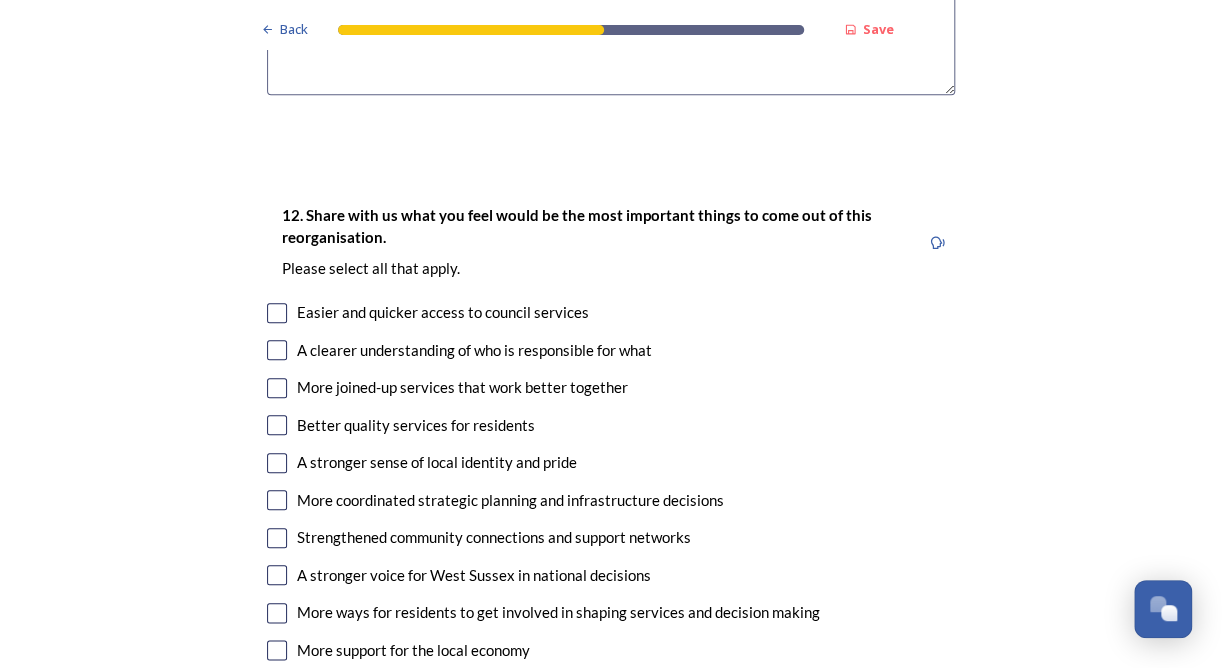 click at bounding box center (277, 313) 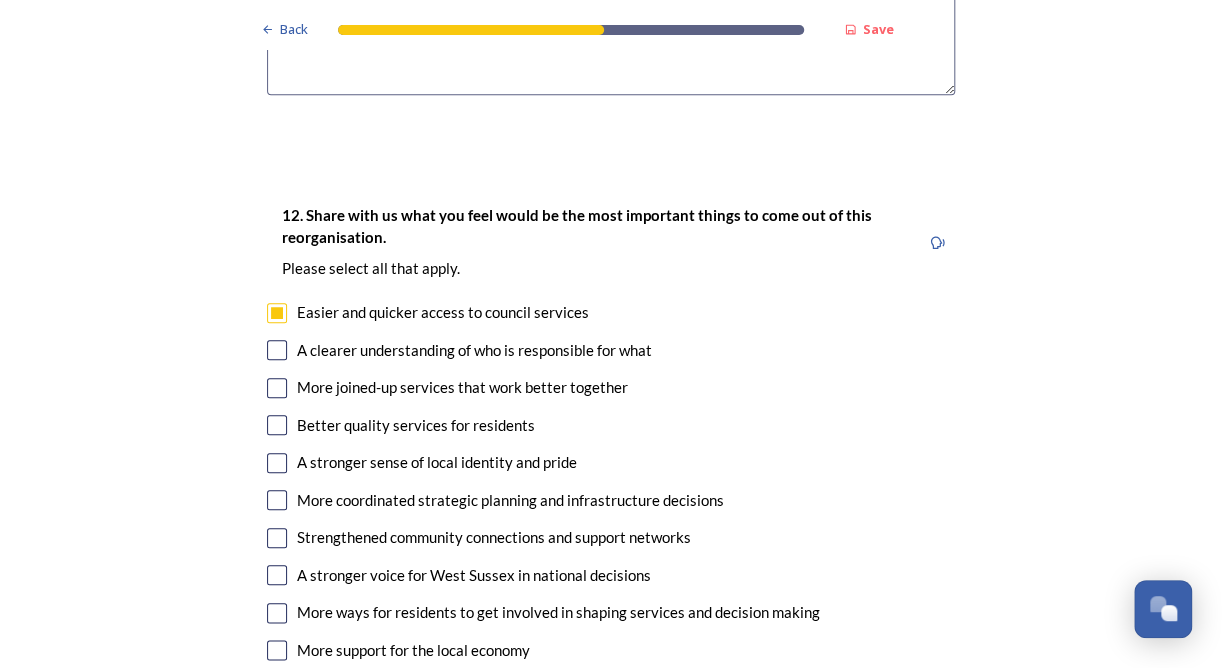 click at bounding box center [277, 388] 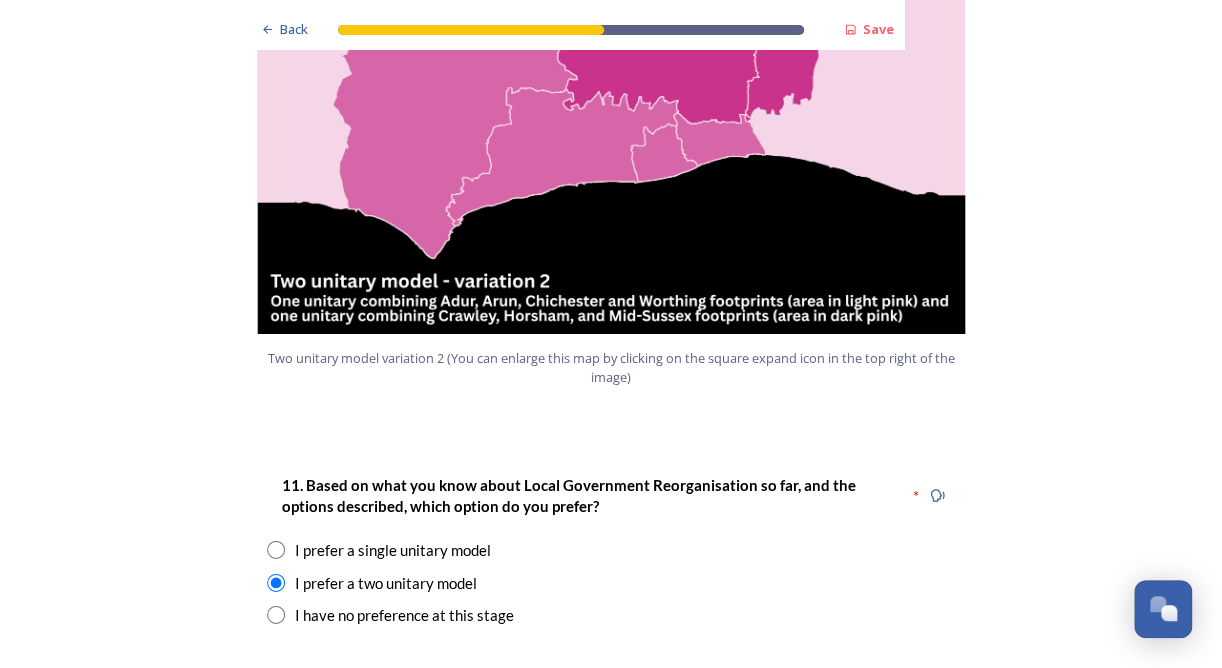 scroll, scrollTop: 2404, scrollLeft: 0, axis: vertical 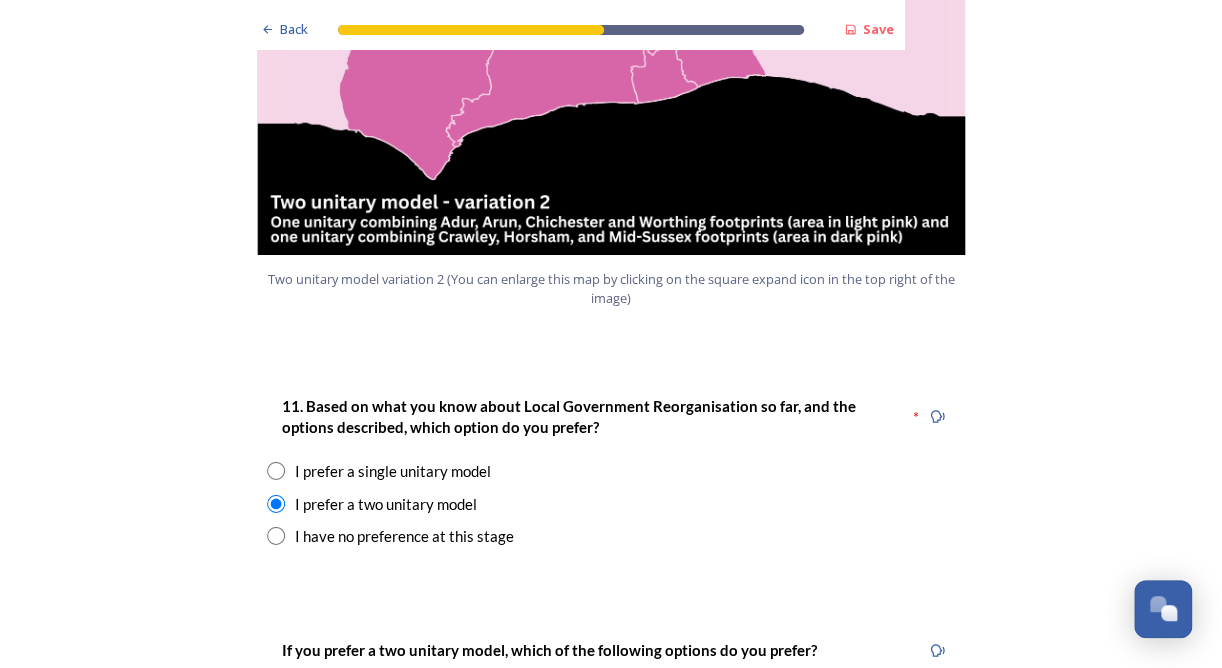 click at bounding box center [276, 471] 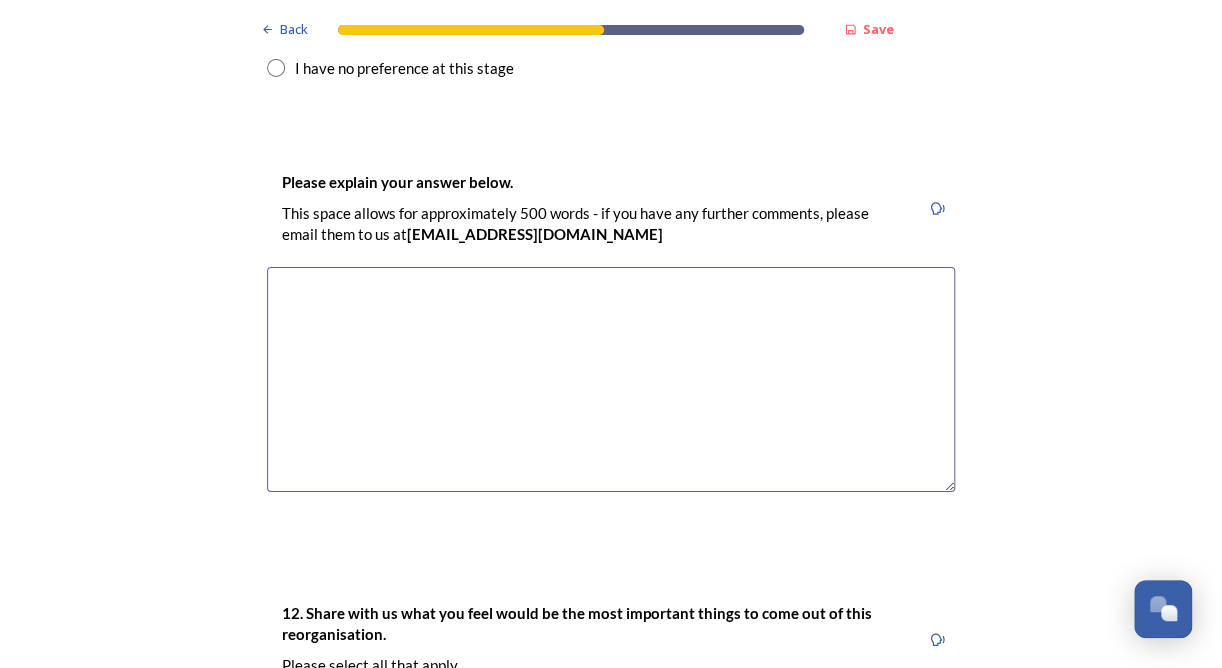 scroll, scrollTop: 2864, scrollLeft: 0, axis: vertical 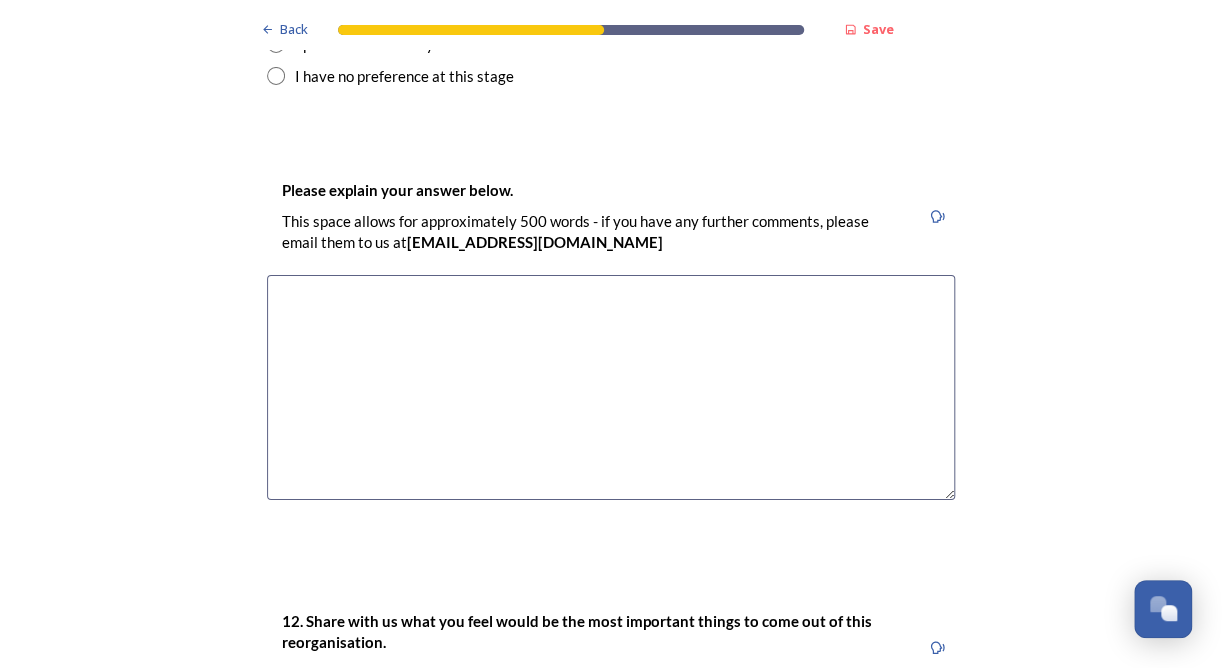click at bounding box center [611, 387] 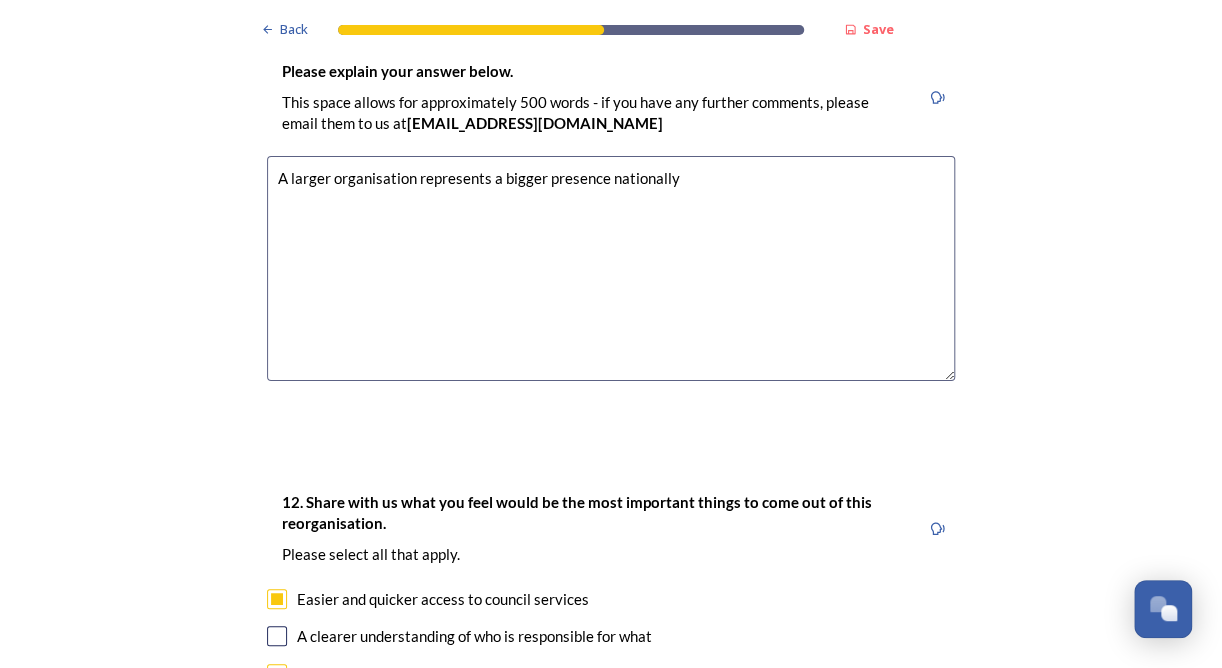 scroll, scrollTop: 2924, scrollLeft: 0, axis: vertical 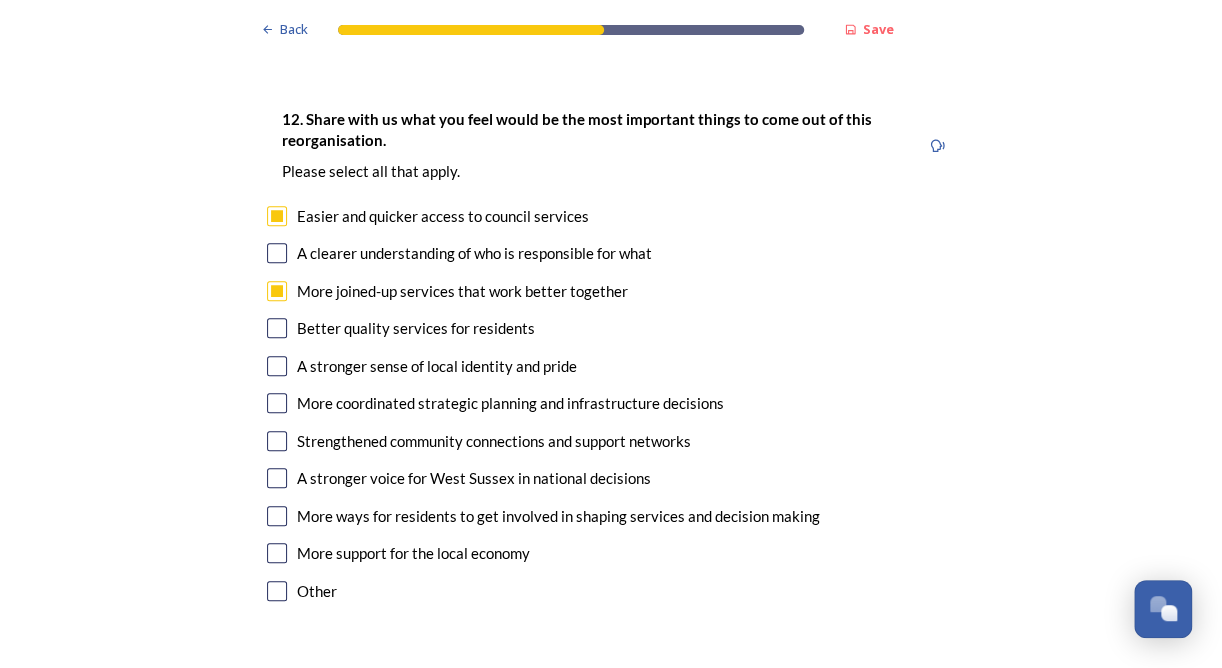 type on "A larger organisation represents a bigger presence nationally and a stronger voice." 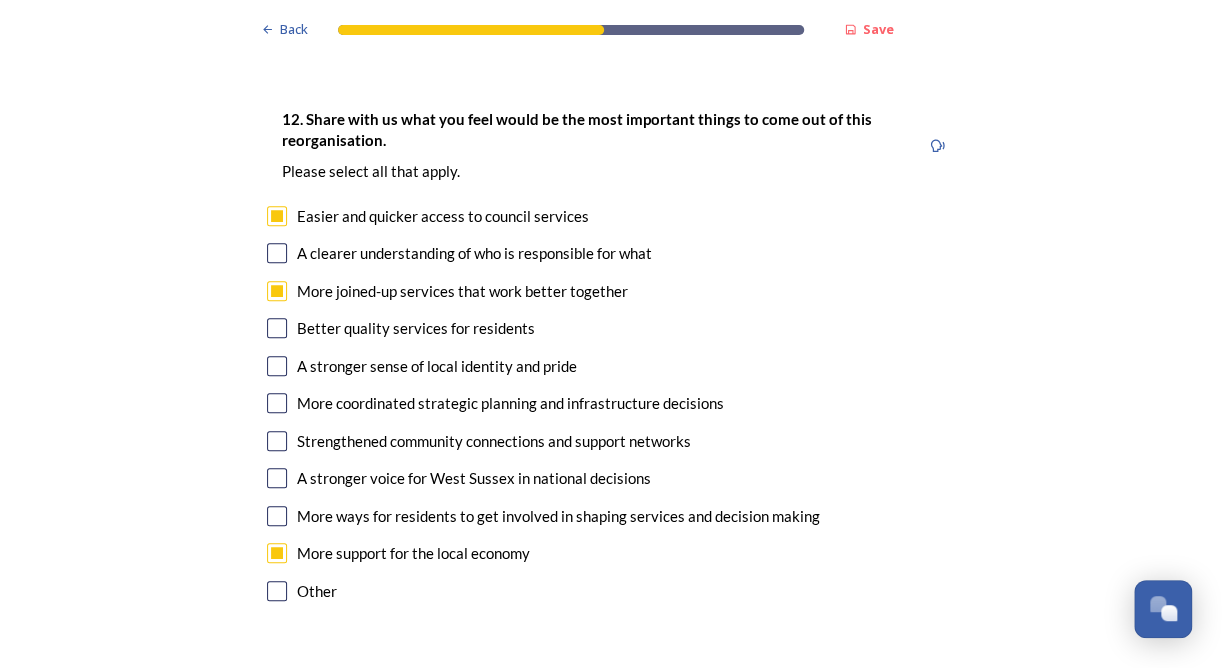 click at bounding box center (277, 478) 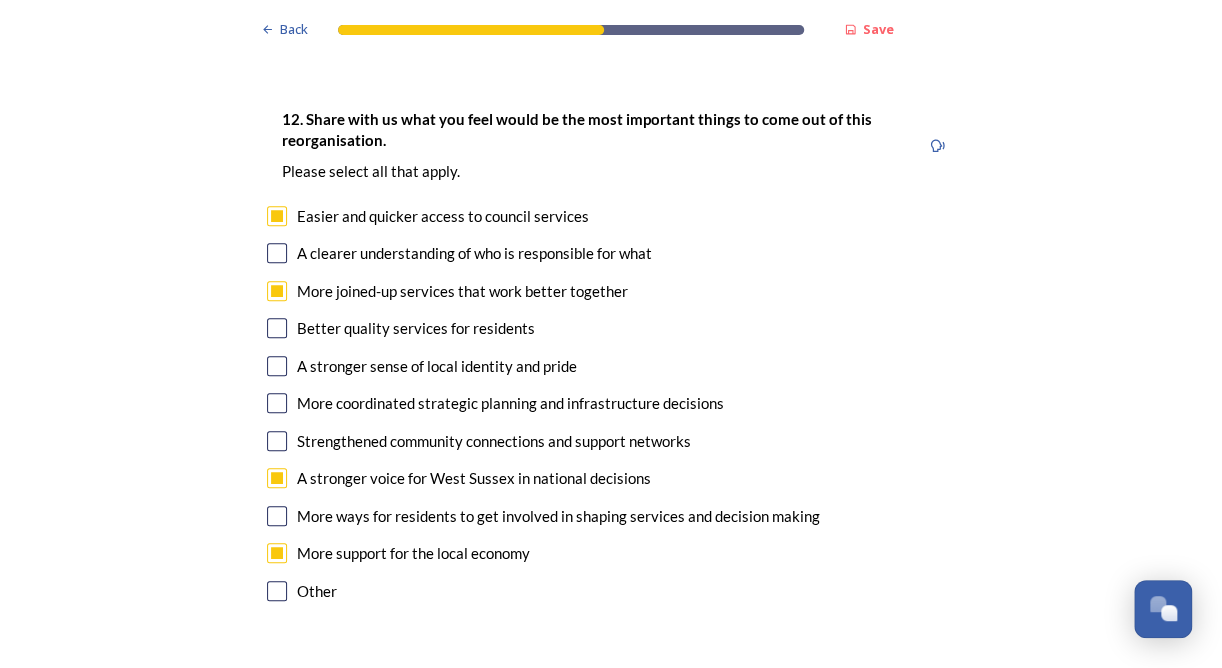click at bounding box center [277, 328] 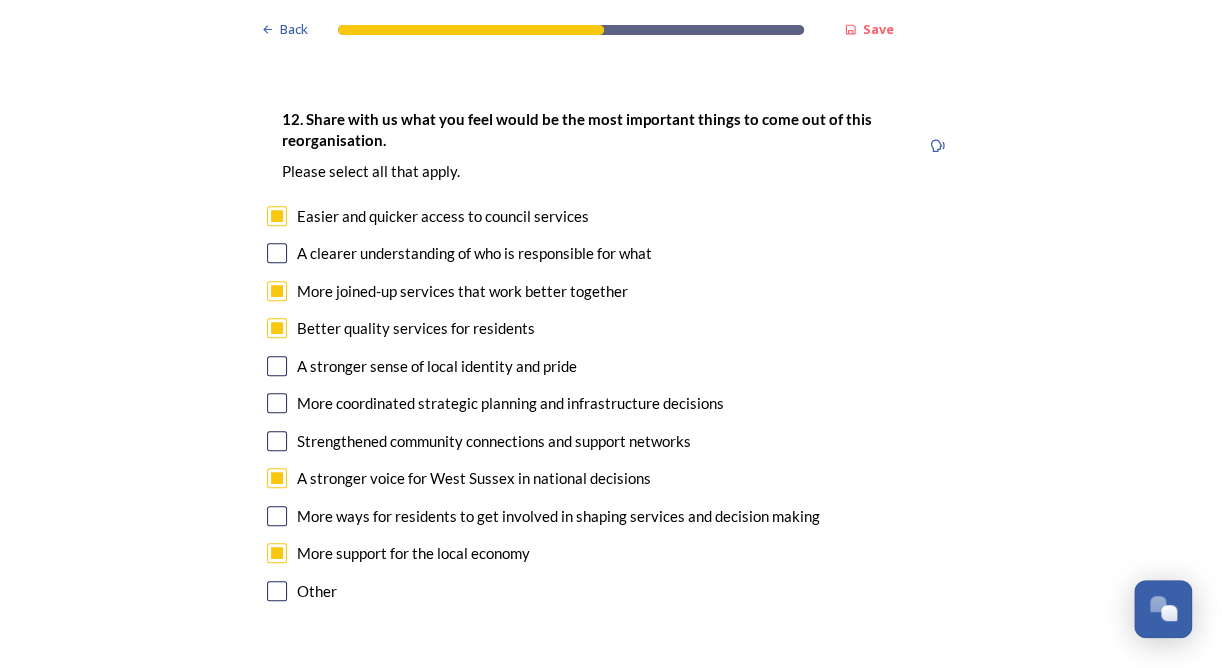 click at bounding box center (277, 403) 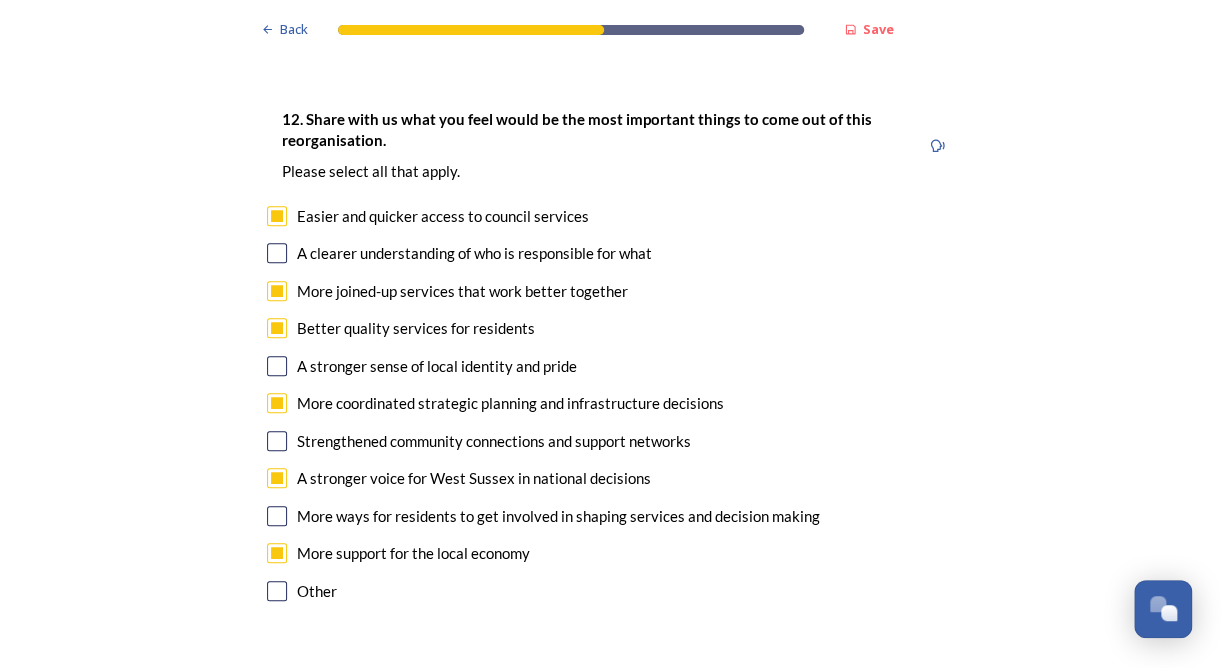 click at bounding box center (277, 441) 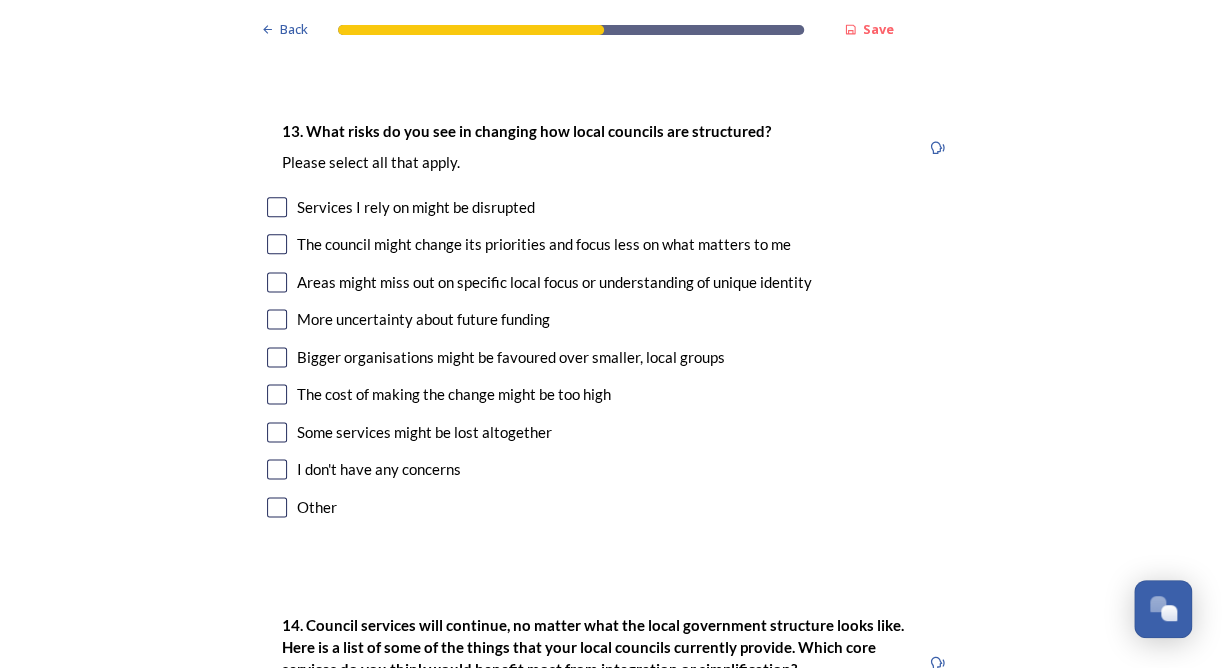 scroll, scrollTop: 3868, scrollLeft: 0, axis: vertical 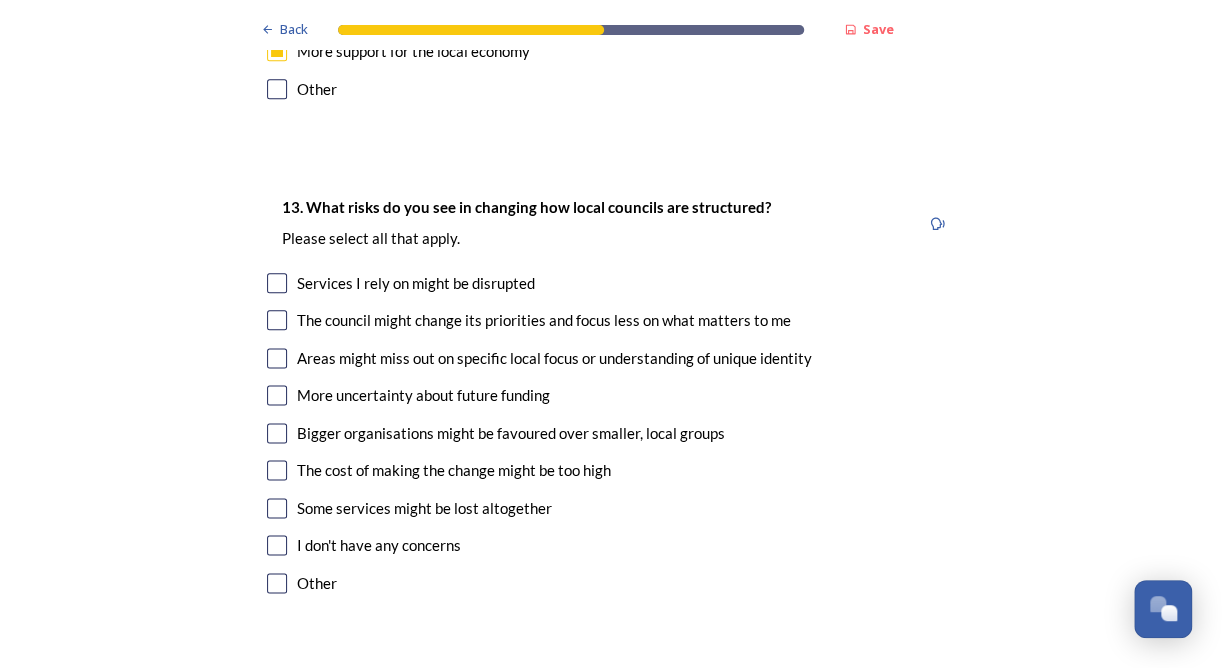 click at bounding box center (277, 545) 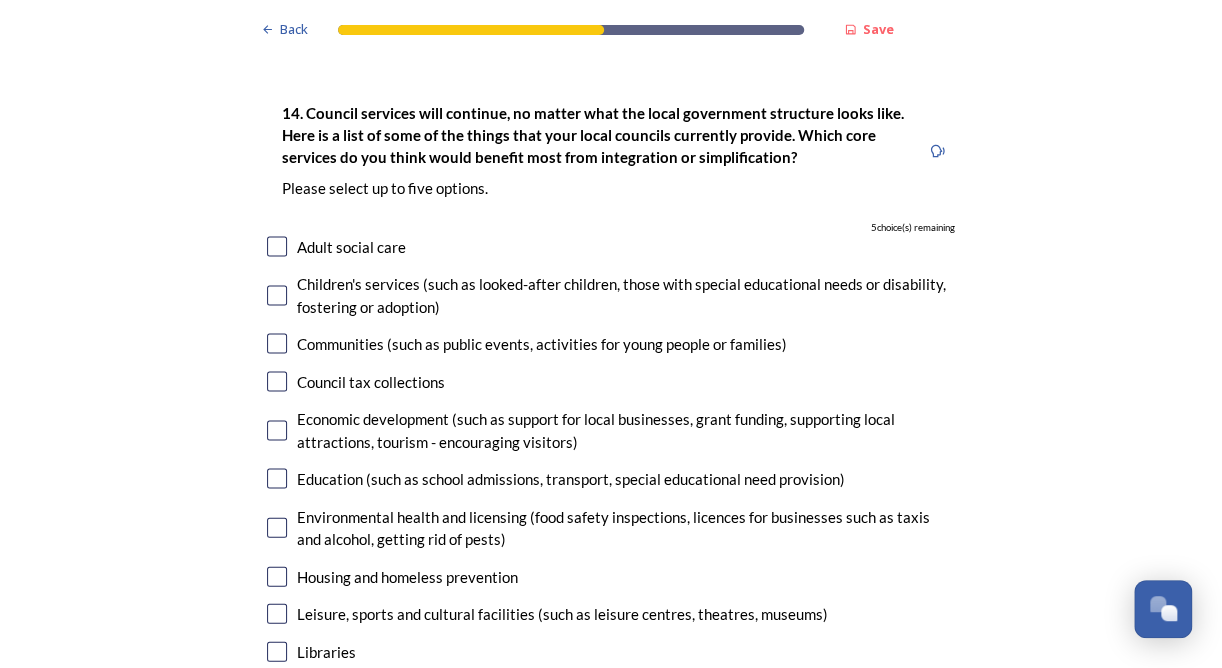 scroll, scrollTop: 4396, scrollLeft: 0, axis: vertical 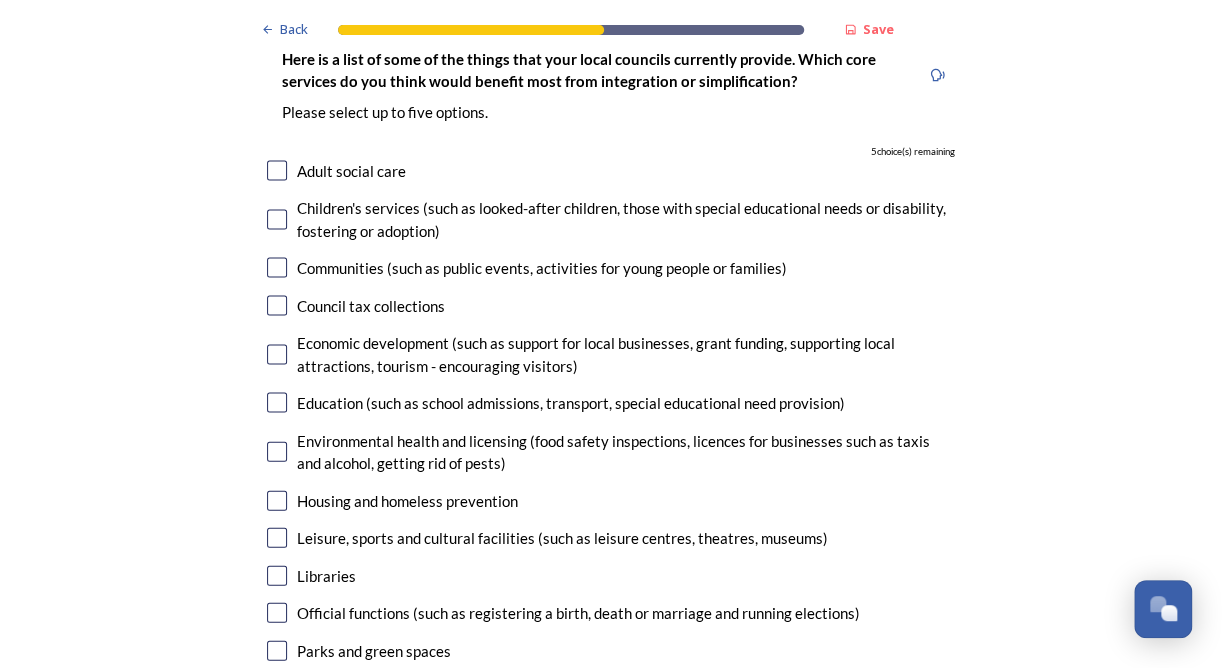 click at bounding box center (277, 699) 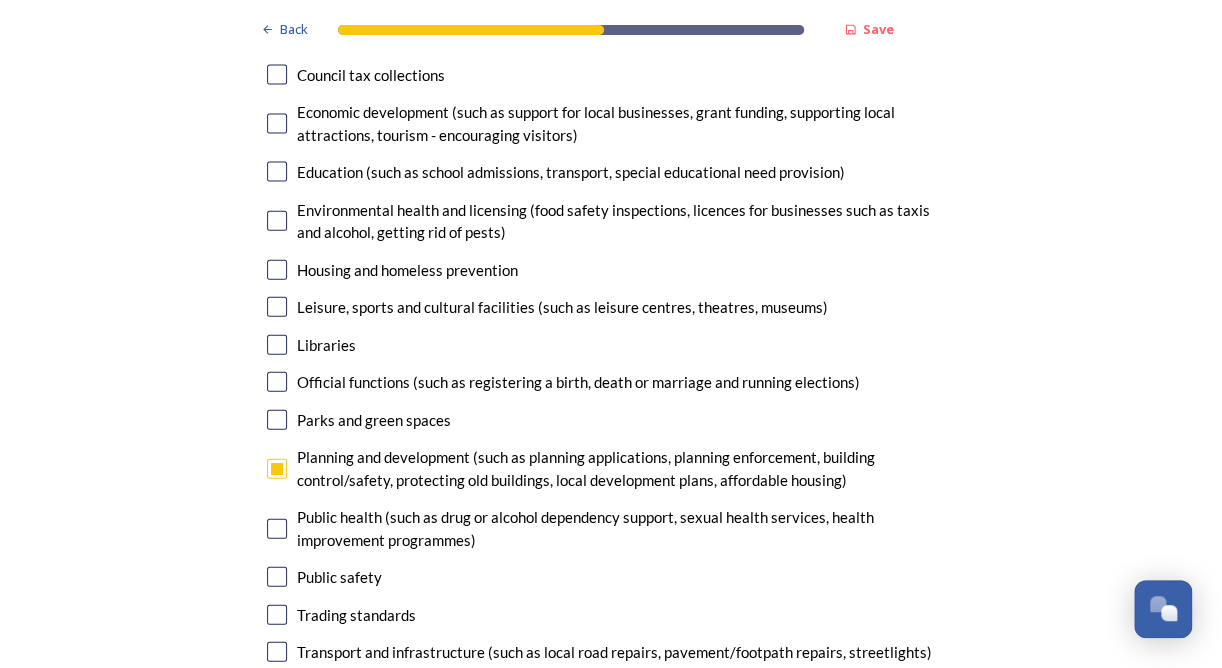 scroll, scrollTop: 4847, scrollLeft: 0, axis: vertical 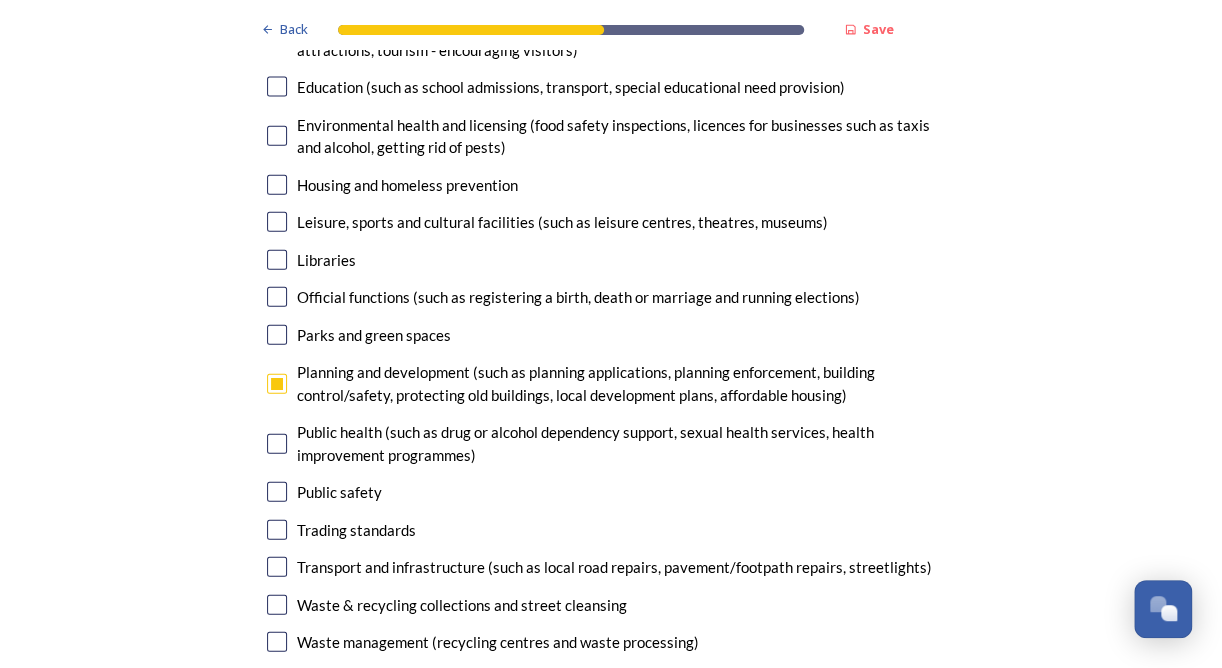 click at bounding box center (277, 567) 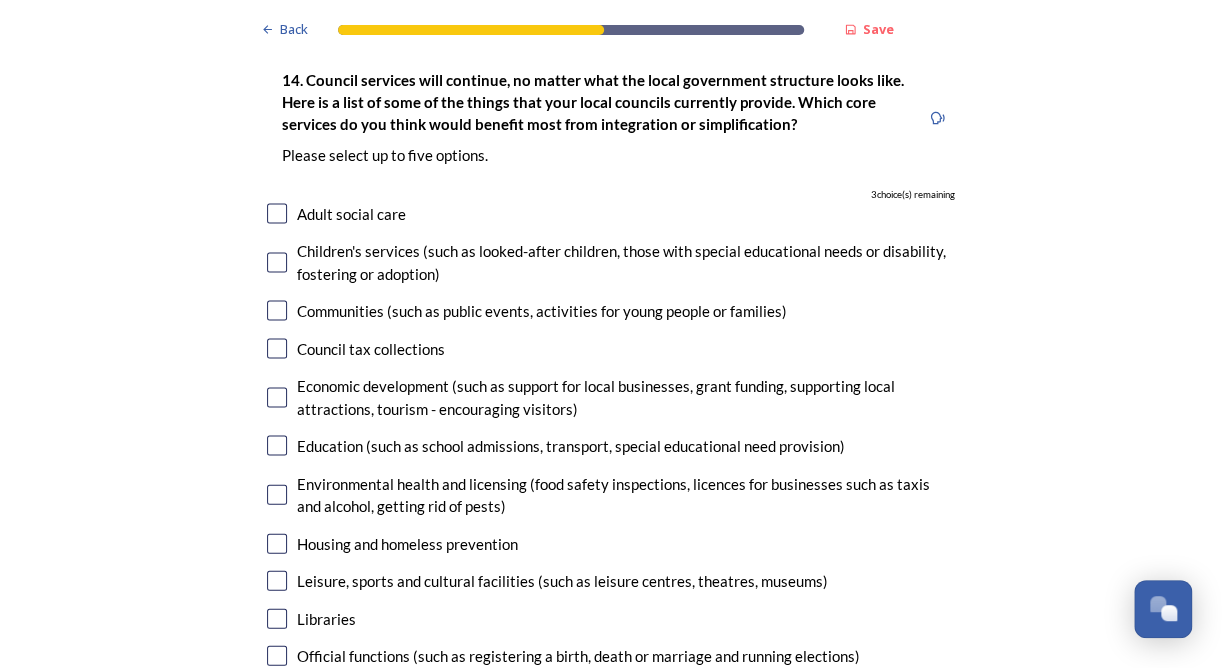 scroll, scrollTop: 4464, scrollLeft: 0, axis: vertical 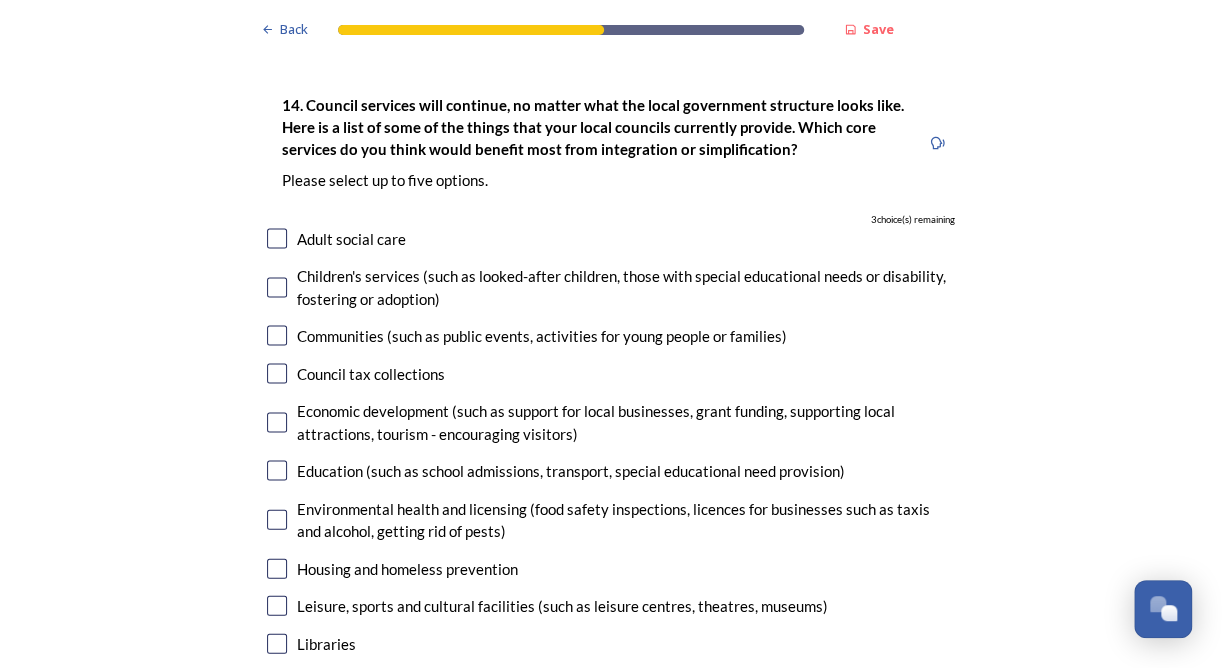 click at bounding box center [277, 238] 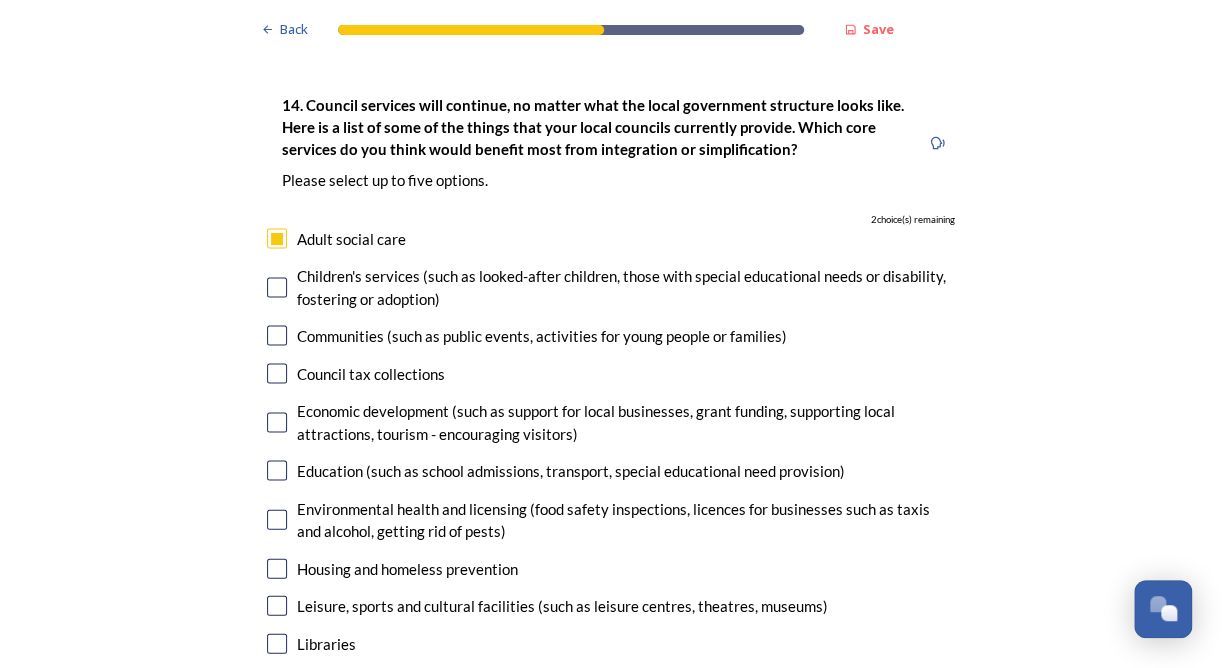 drag, startPoint x: 270, startPoint y: 223, endPoint x: 784, endPoint y: 437, distance: 556.7692 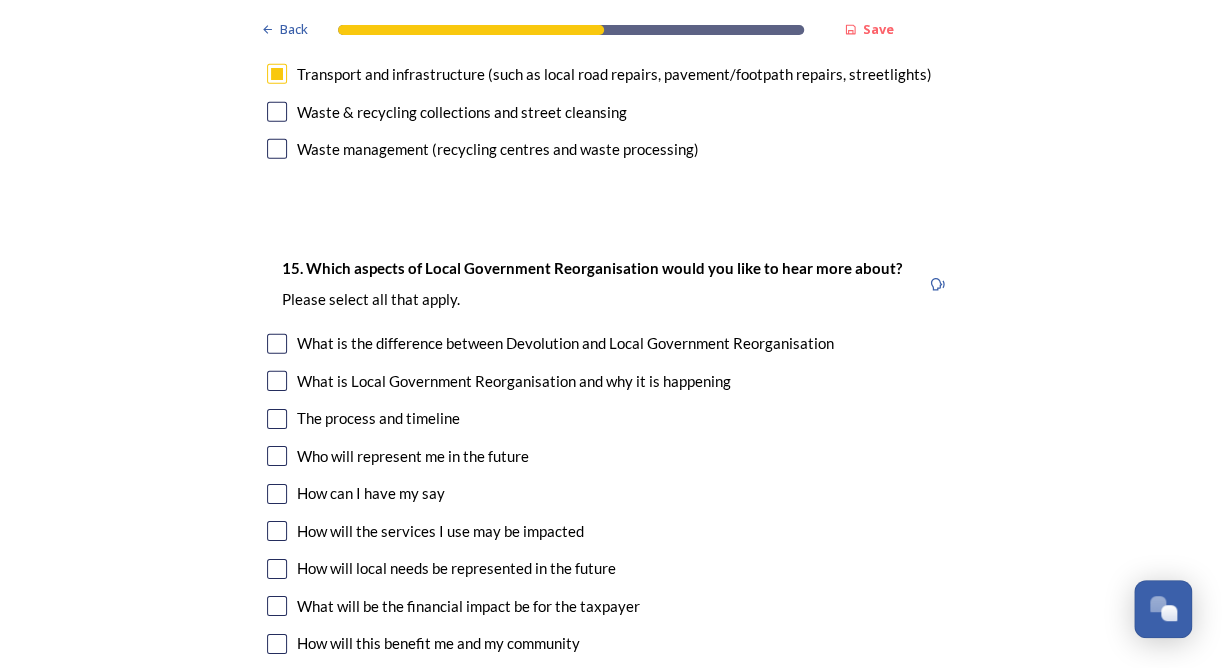 scroll, scrollTop: 5383, scrollLeft: 0, axis: vertical 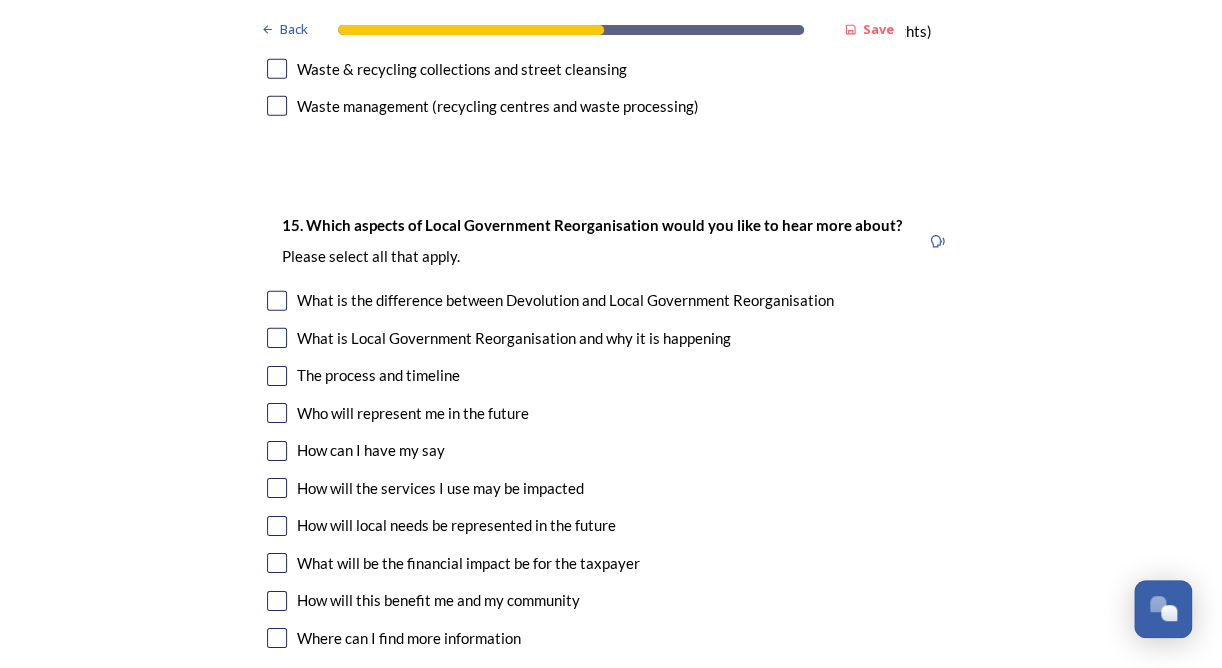 click at bounding box center (277, 376) 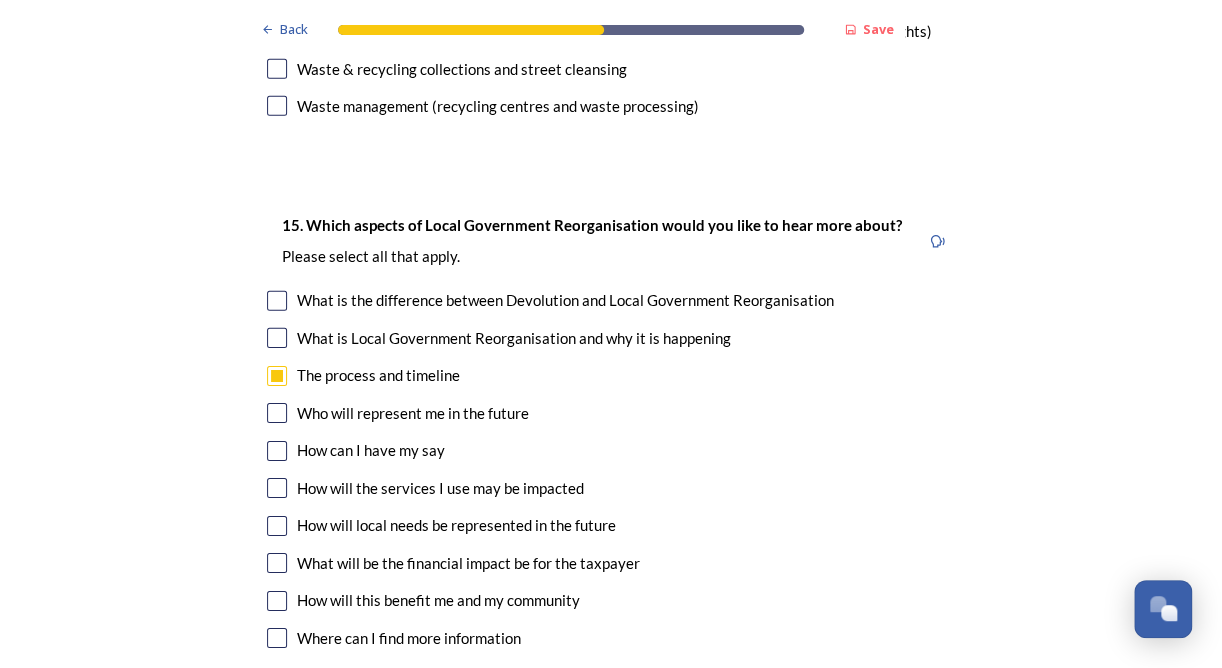 click at bounding box center (277, 413) 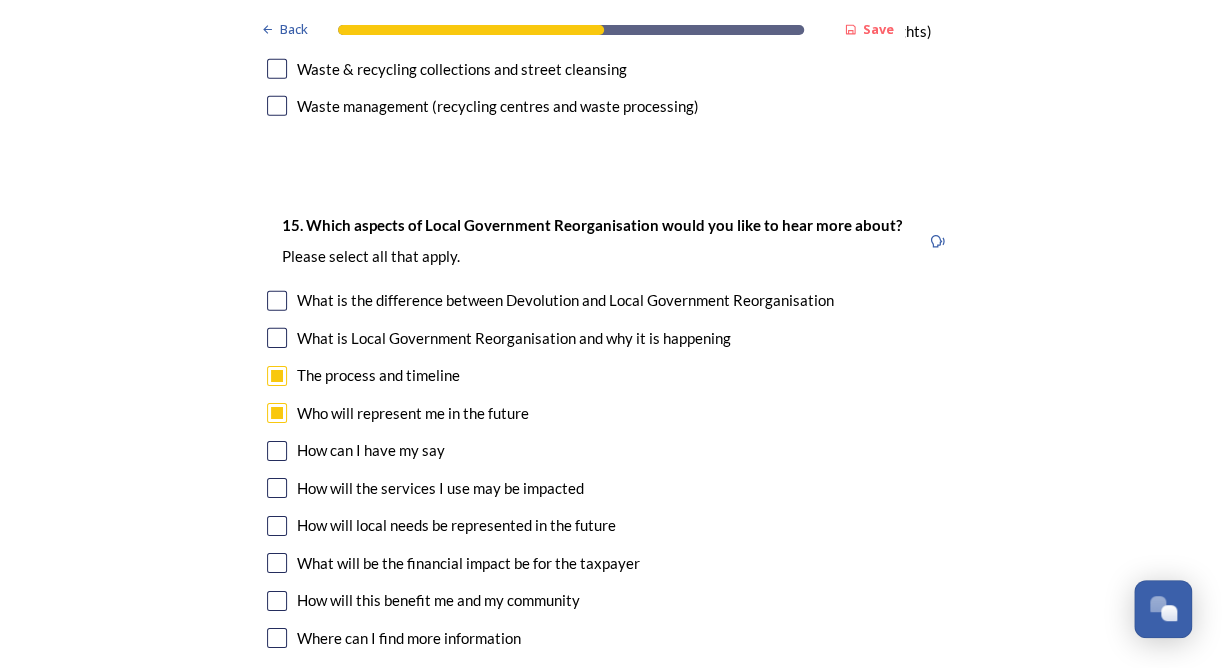 click at bounding box center (277, 601) 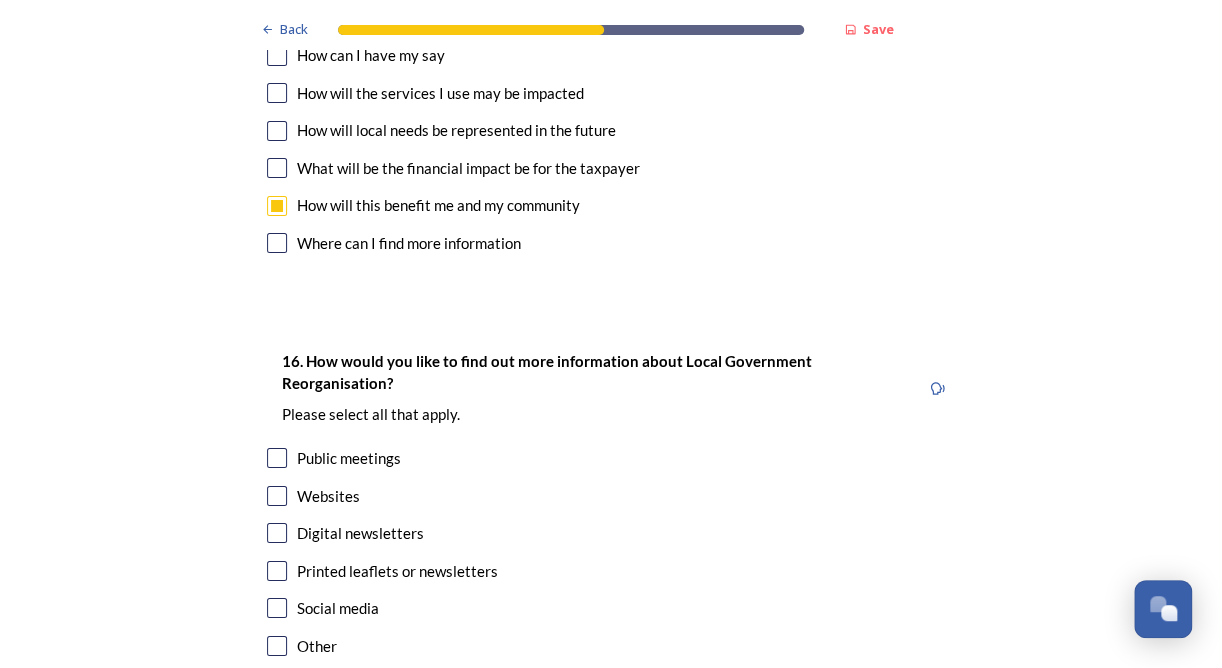 scroll, scrollTop: 5948, scrollLeft: 0, axis: vertical 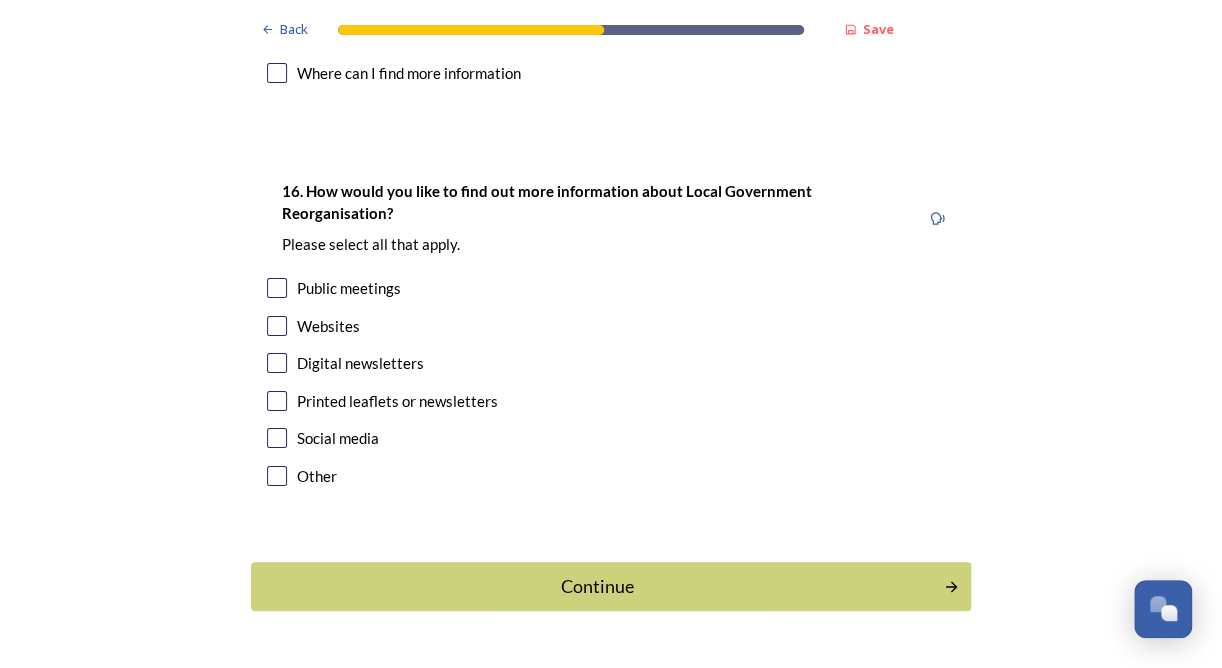 click at bounding box center (277, 363) 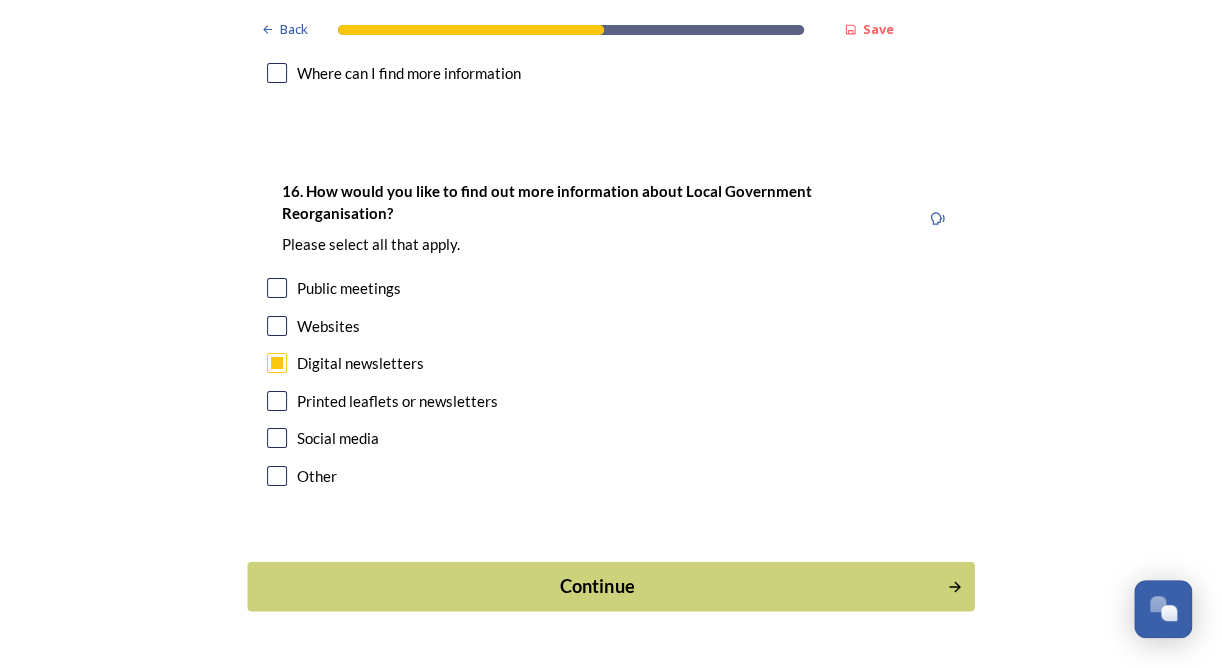 click on "Continue" at bounding box center (597, 586) 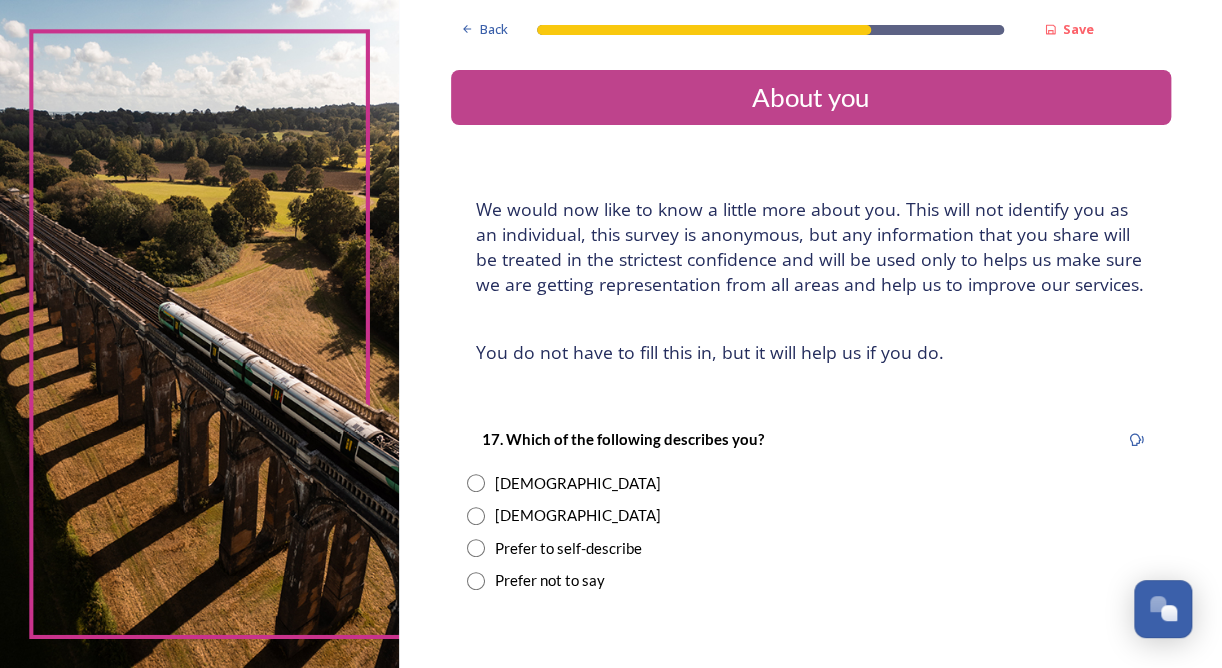 click at bounding box center (476, 483) 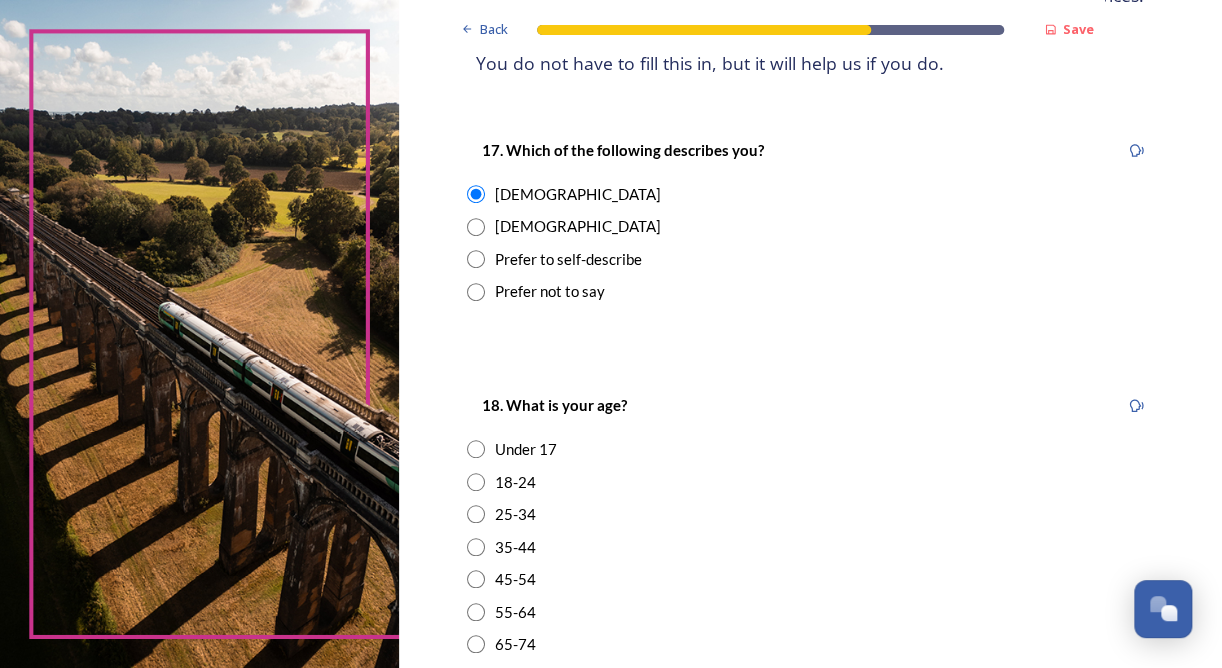 scroll, scrollTop: 302, scrollLeft: 0, axis: vertical 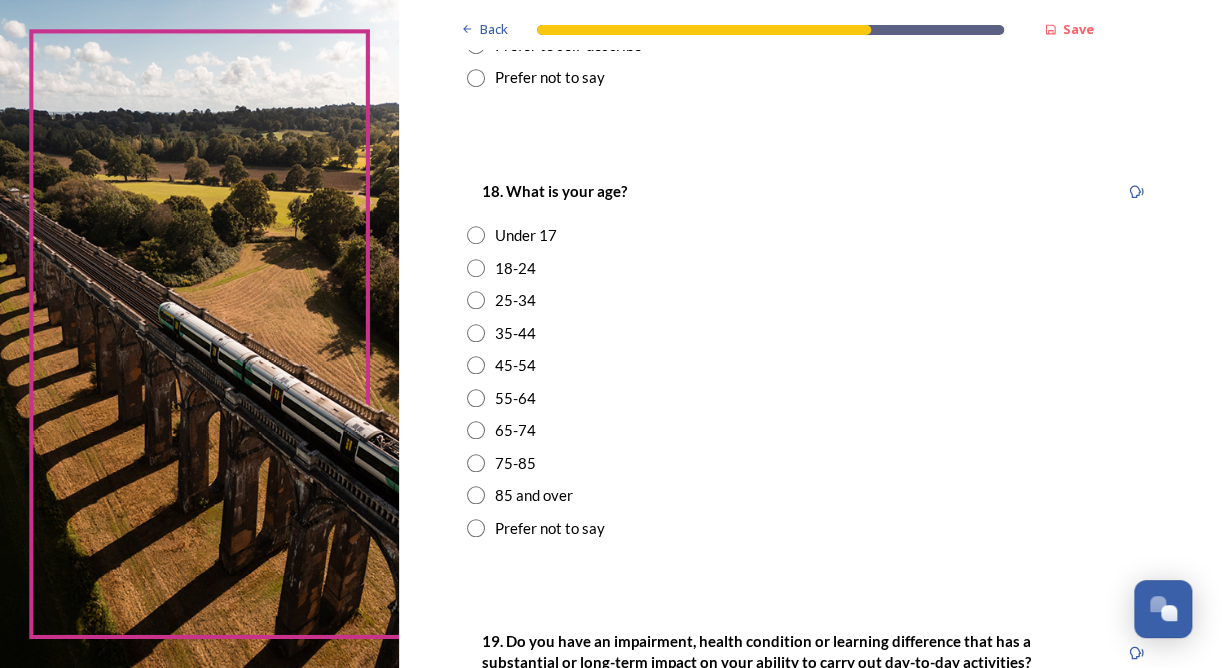 click at bounding box center [476, 398] 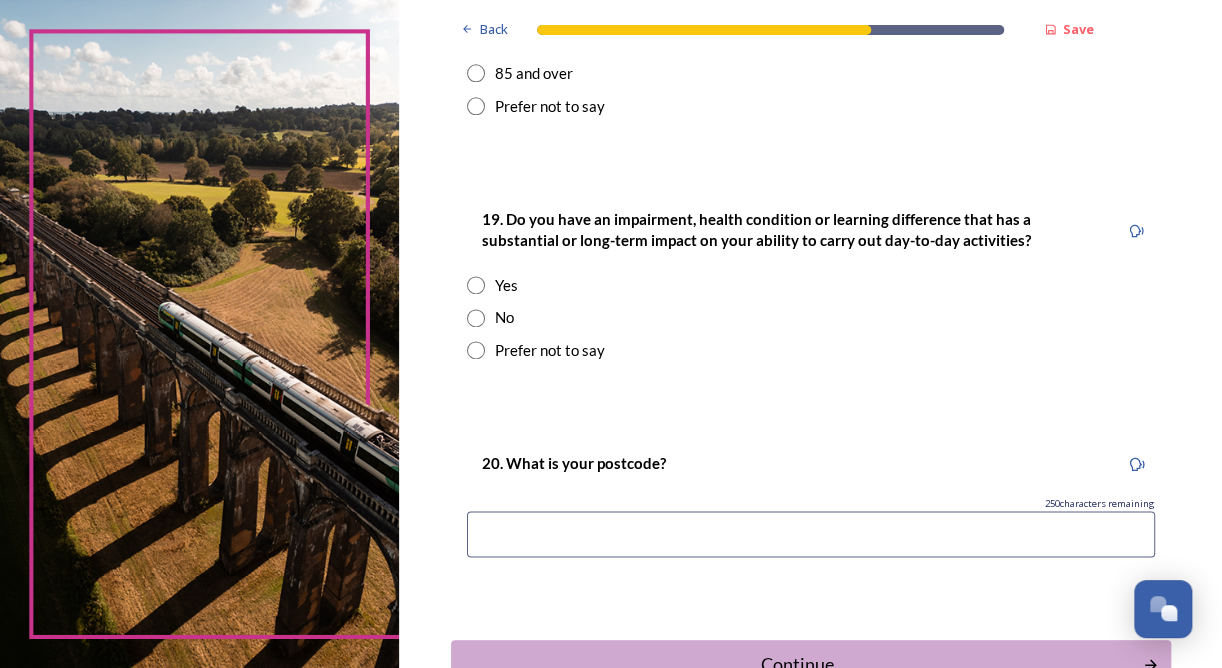 scroll, scrollTop: 928, scrollLeft: 0, axis: vertical 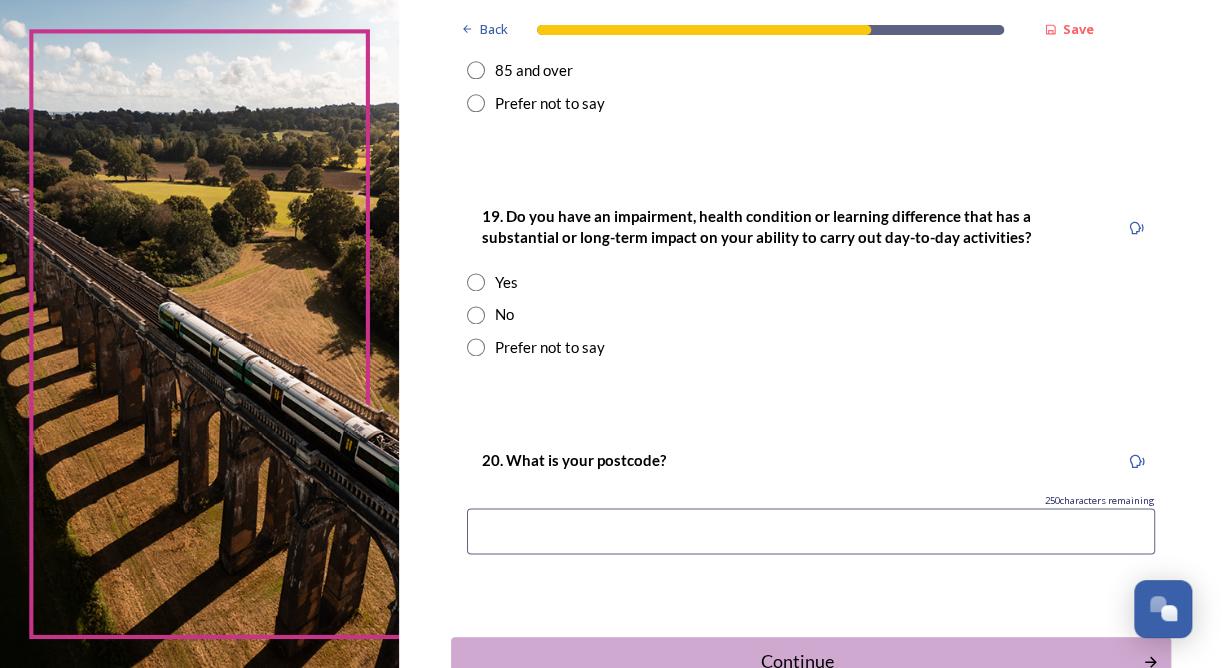 click at bounding box center [476, 315] 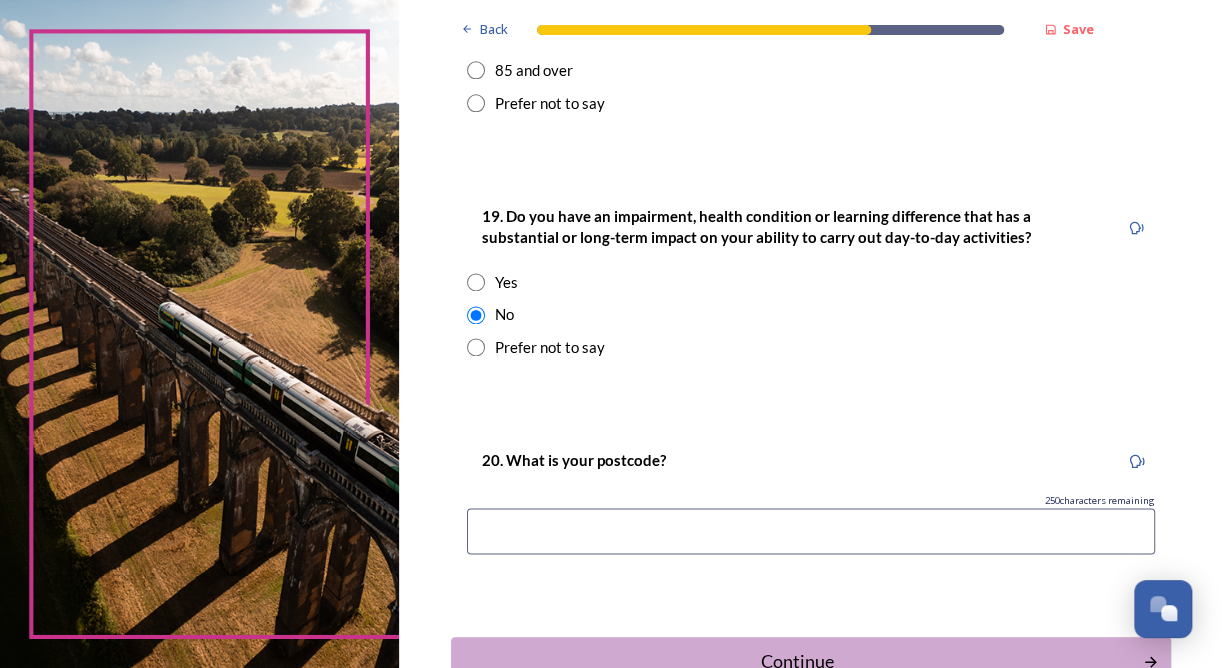 click at bounding box center [811, 531] 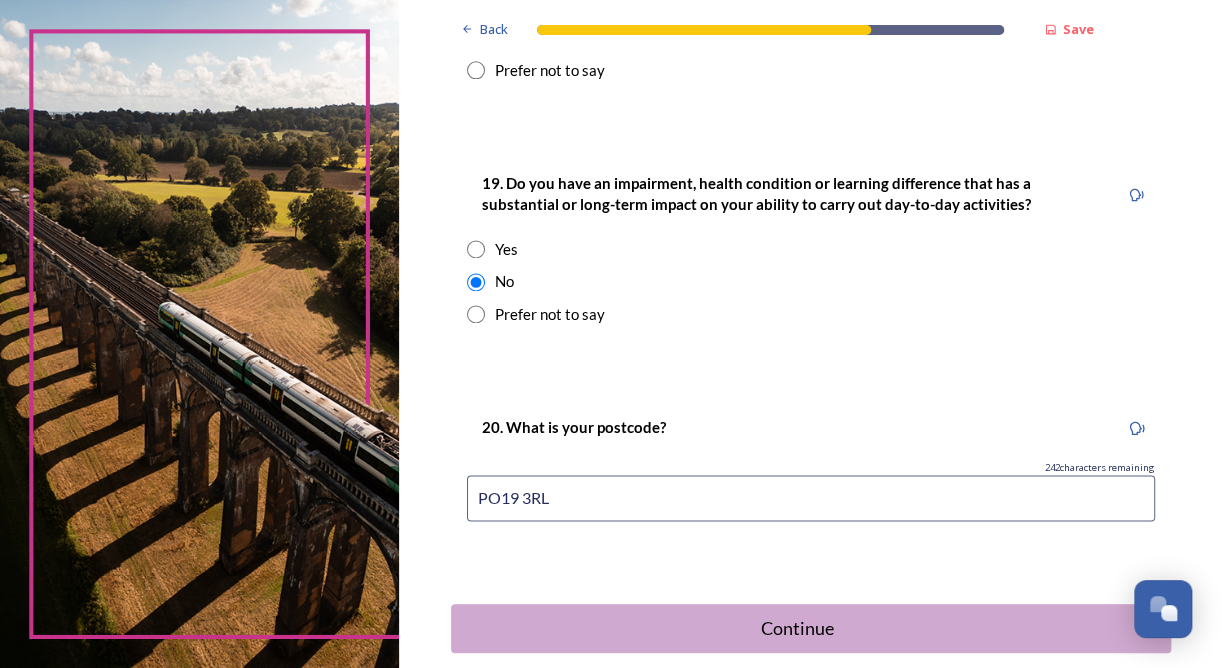 scroll, scrollTop: 1061, scrollLeft: 0, axis: vertical 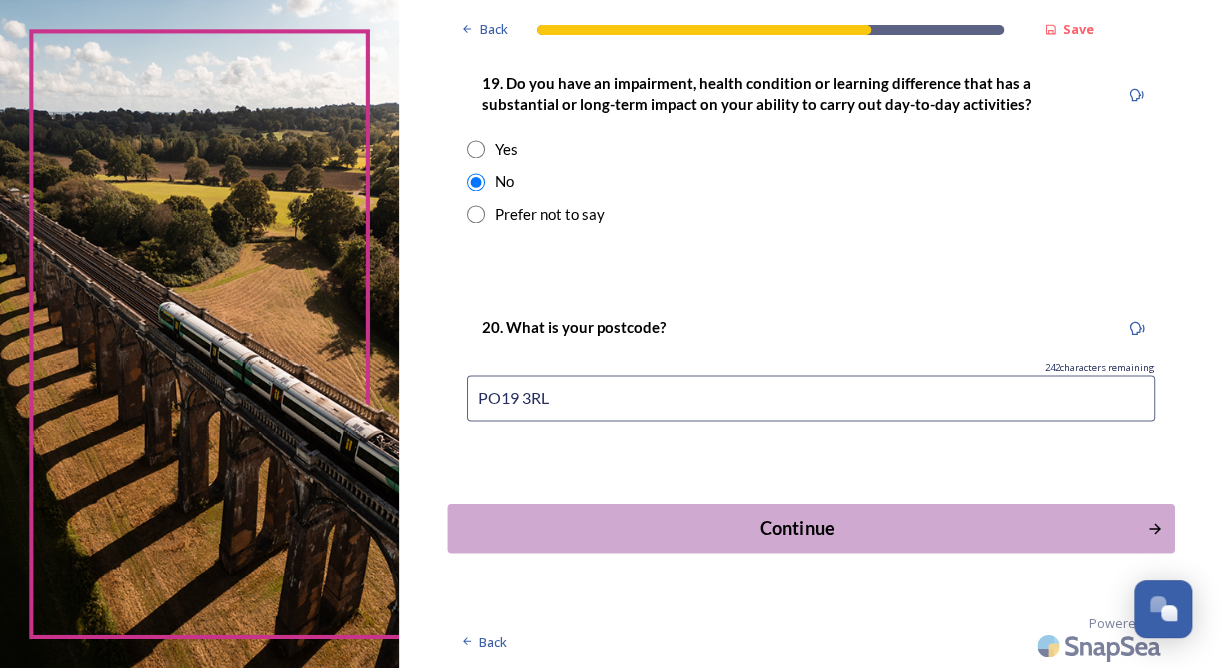 type on "PO19 3RL" 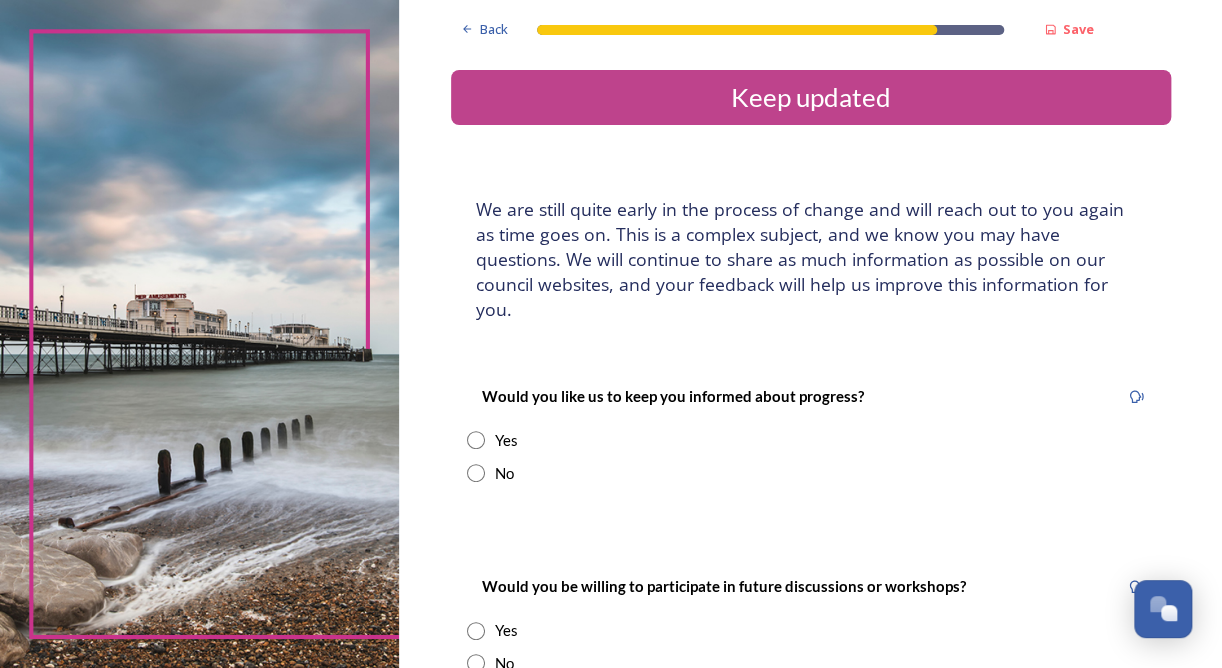 click at bounding box center (476, 440) 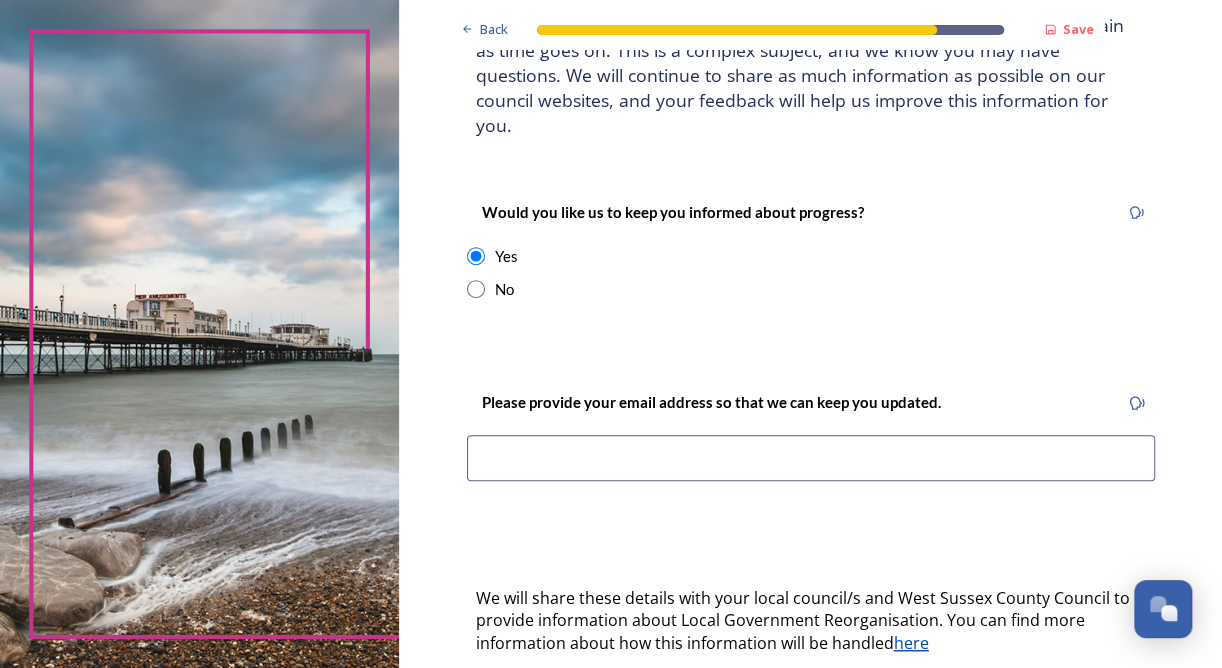 scroll, scrollTop: 185, scrollLeft: 0, axis: vertical 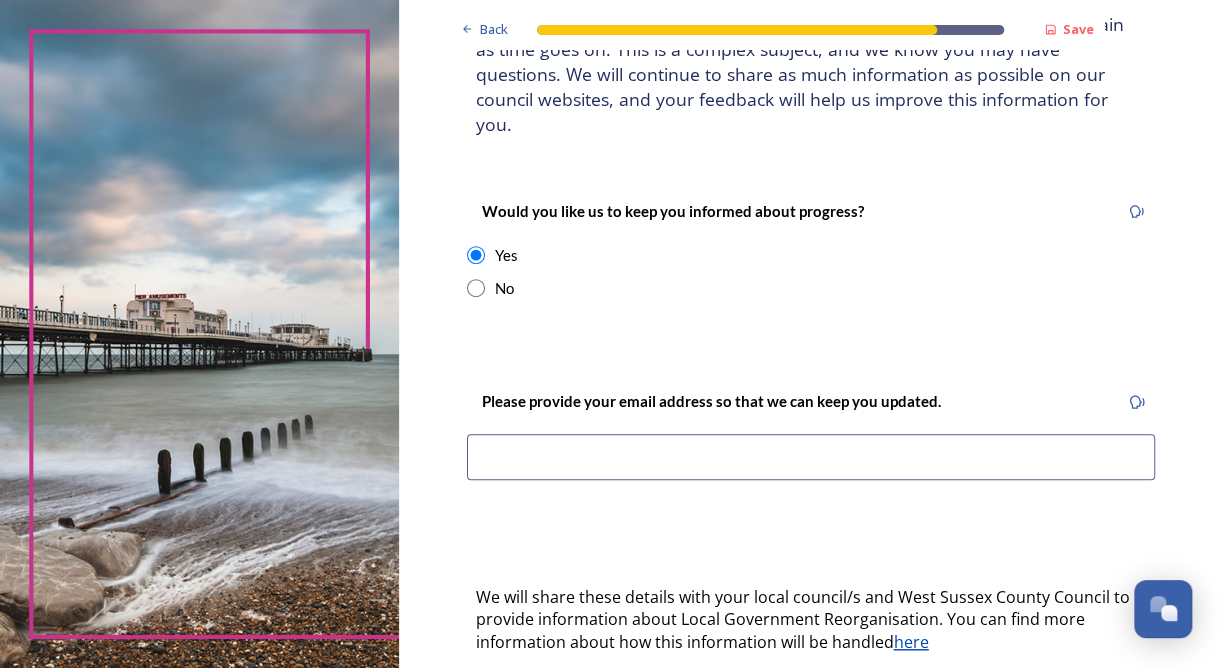 click at bounding box center (476, 288) 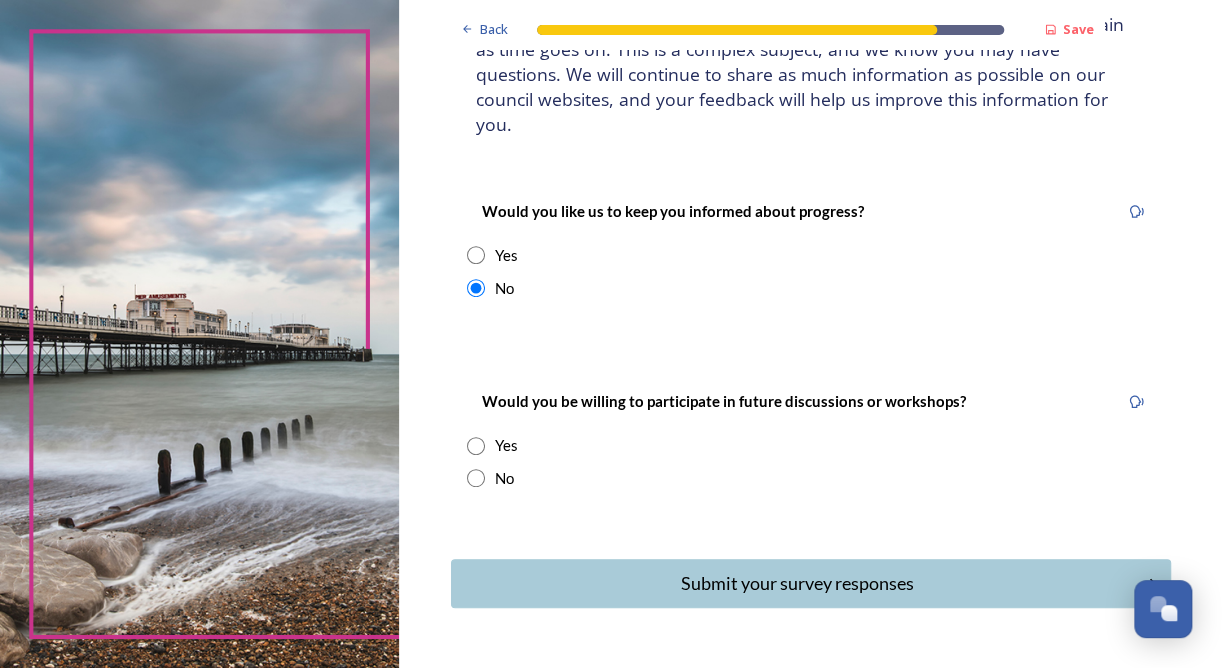 click at bounding box center (476, 478) 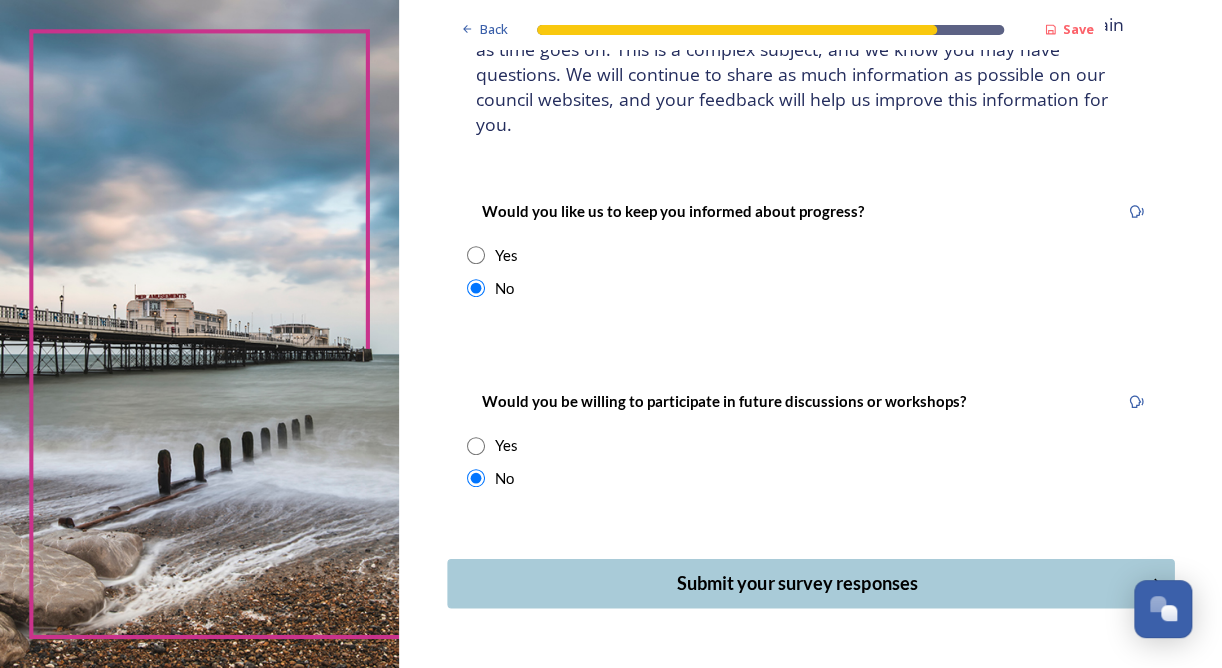 click on "Submit your survey responses" at bounding box center (796, 583) 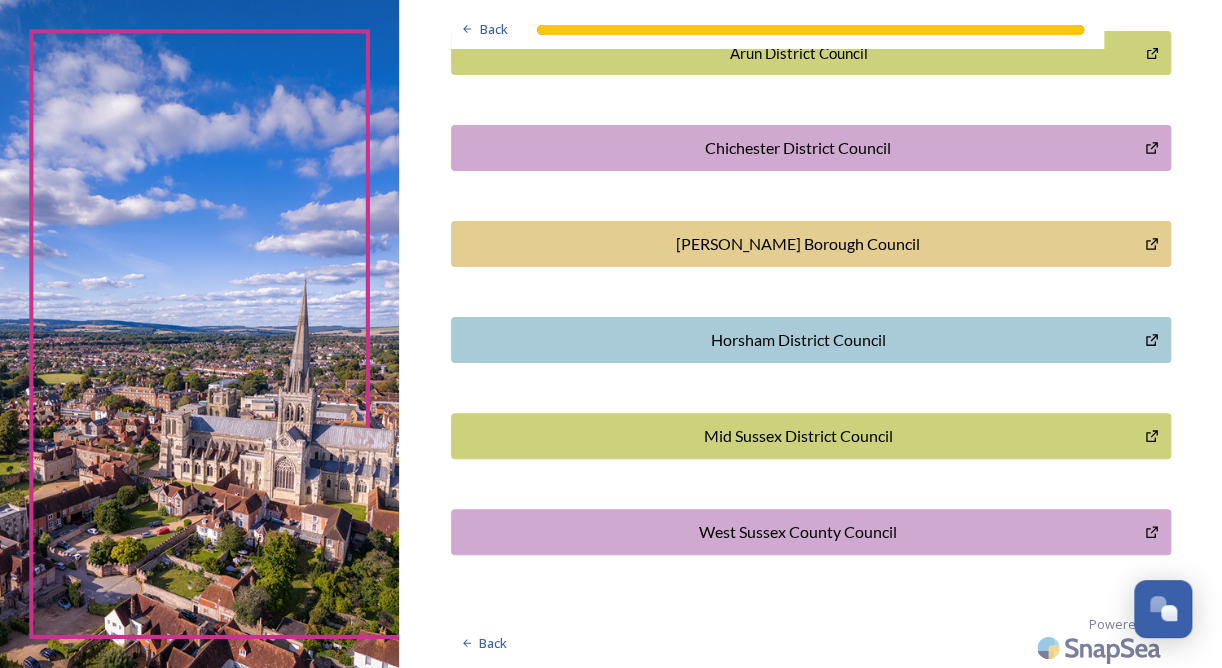 scroll, scrollTop: 0, scrollLeft: 0, axis: both 